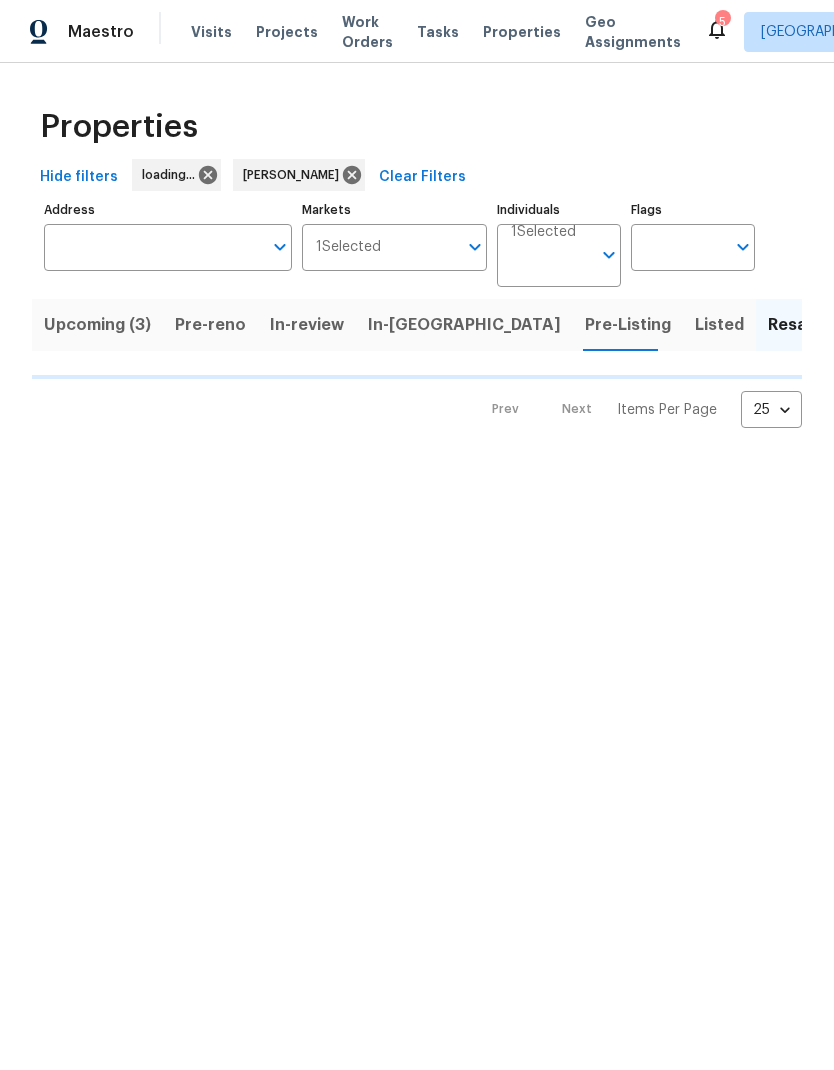 scroll, scrollTop: 0, scrollLeft: 0, axis: both 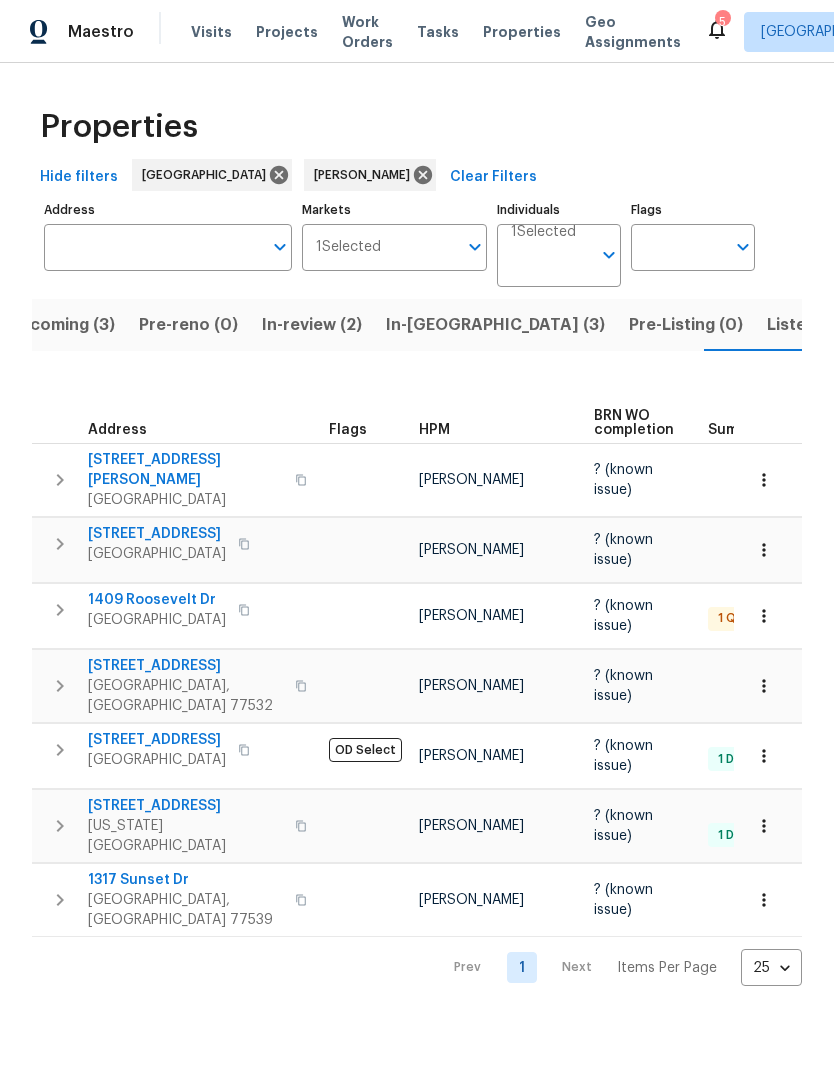 click on "In-reno (3)" at bounding box center (495, 325) 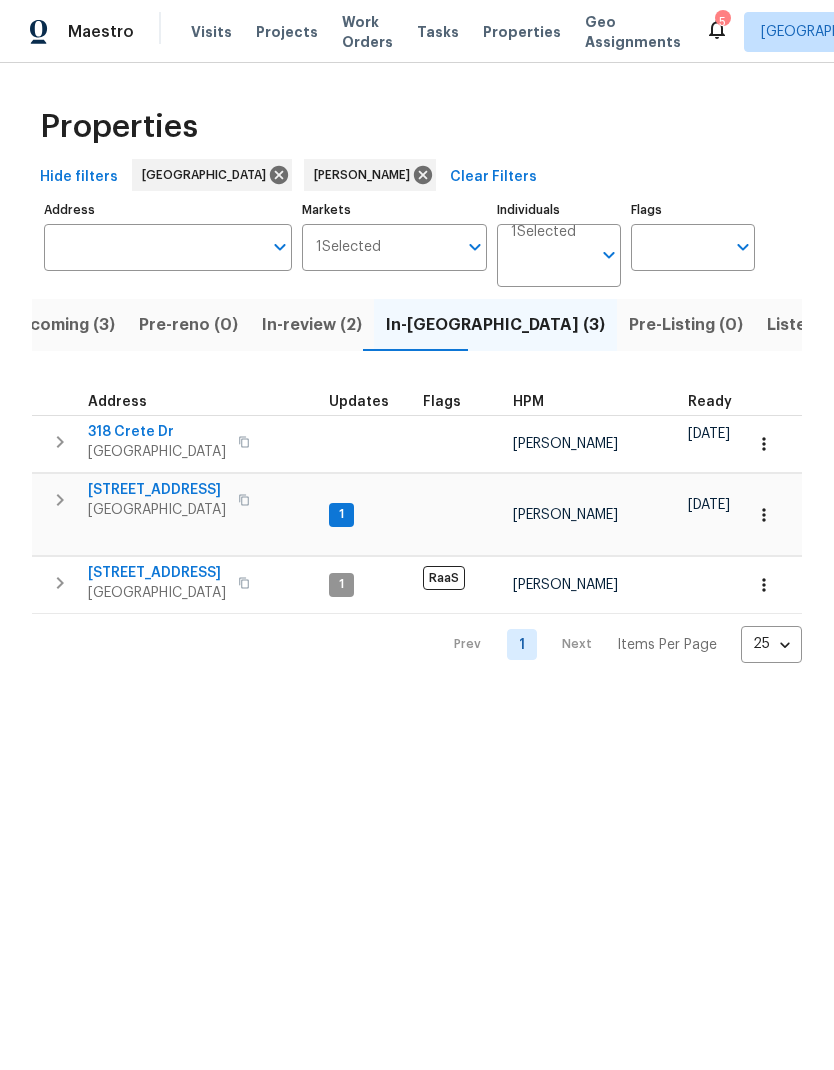 click on "3530 Glowing Horizon Rd" at bounding box center (157, 490) 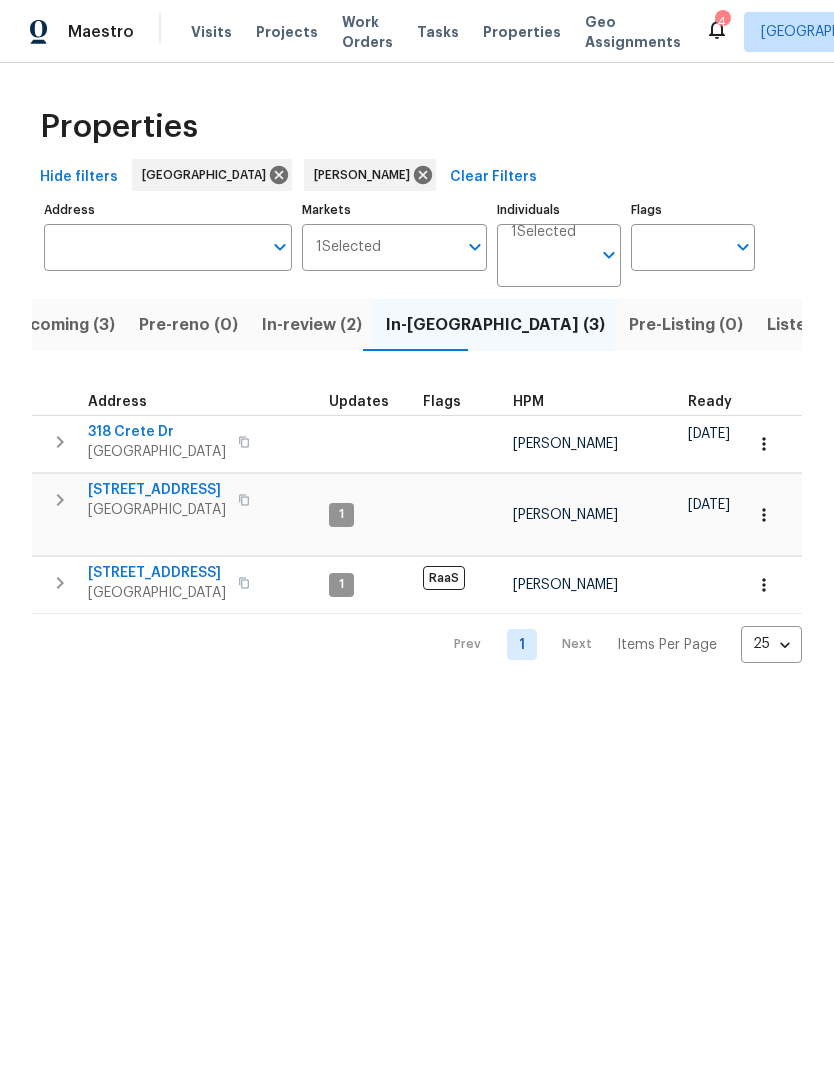 click on "318 Crete Dr" at bounding box center [157, 432] 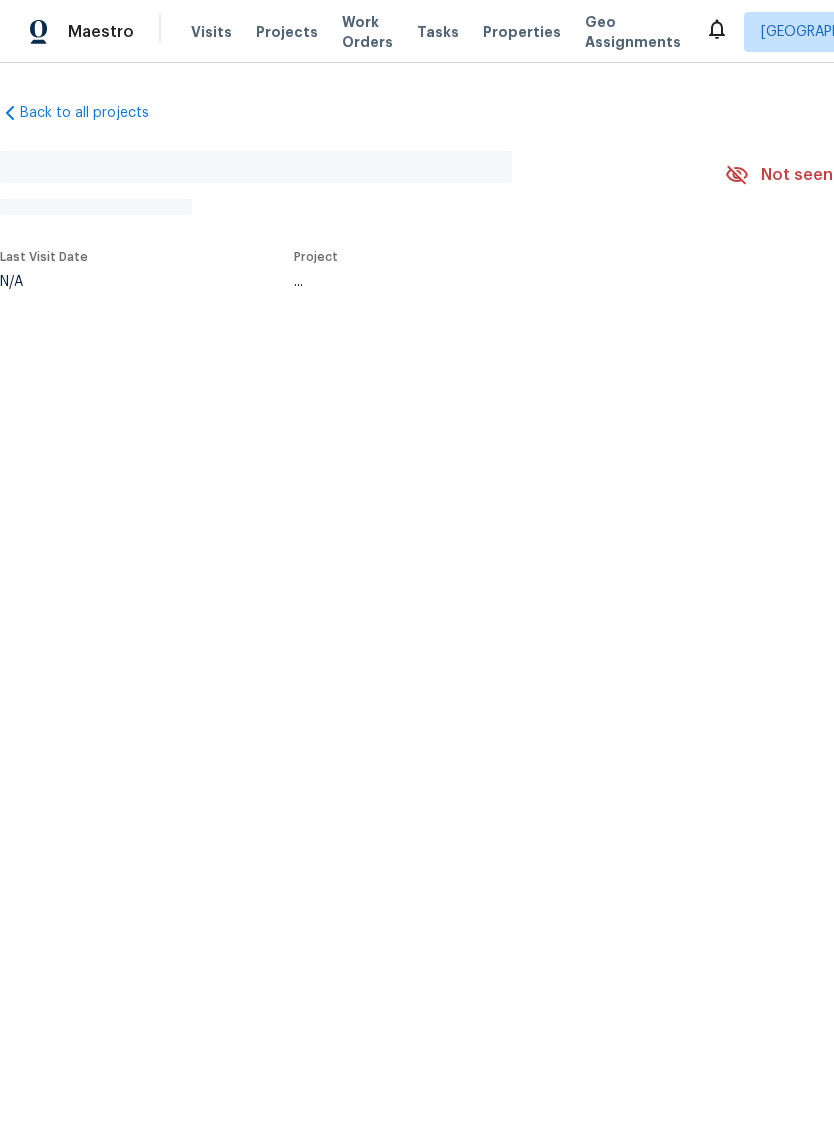 scroll, scrollTop: 0, scrollLeft: 0, axis: both 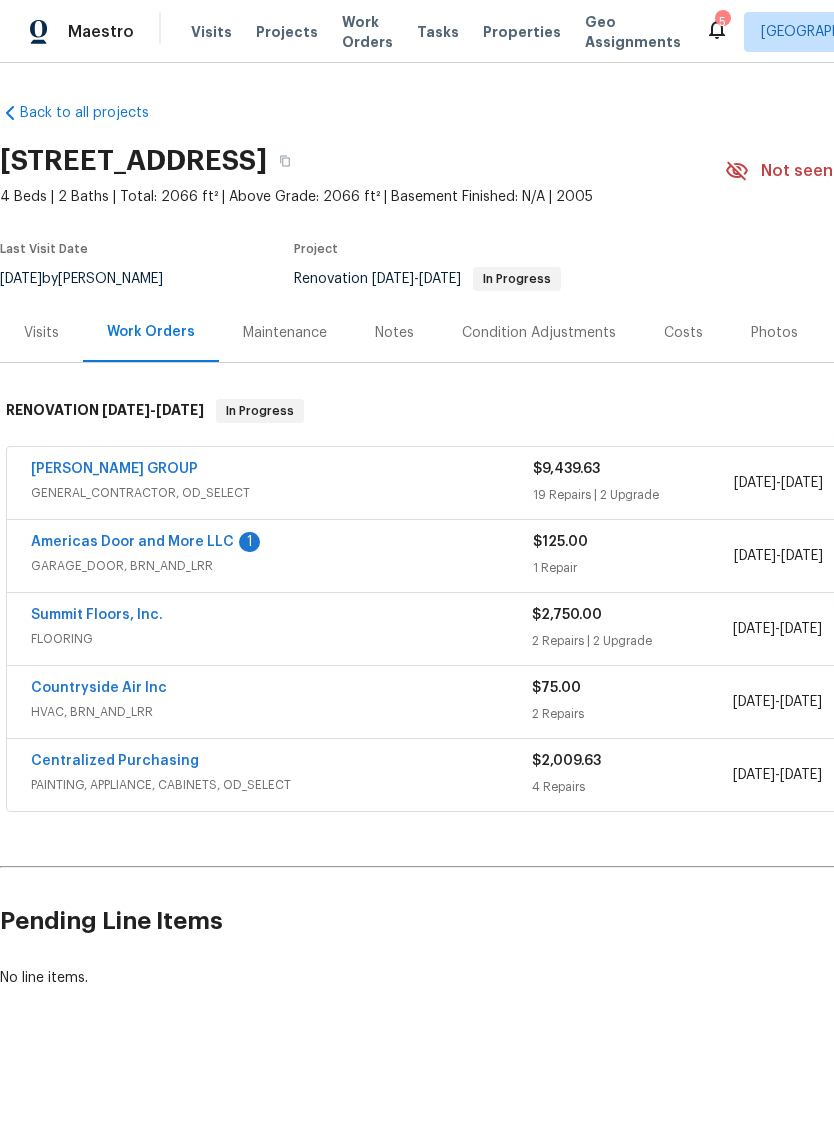 click on "Americas Door and More LLC" at bounding box center (132, 542) 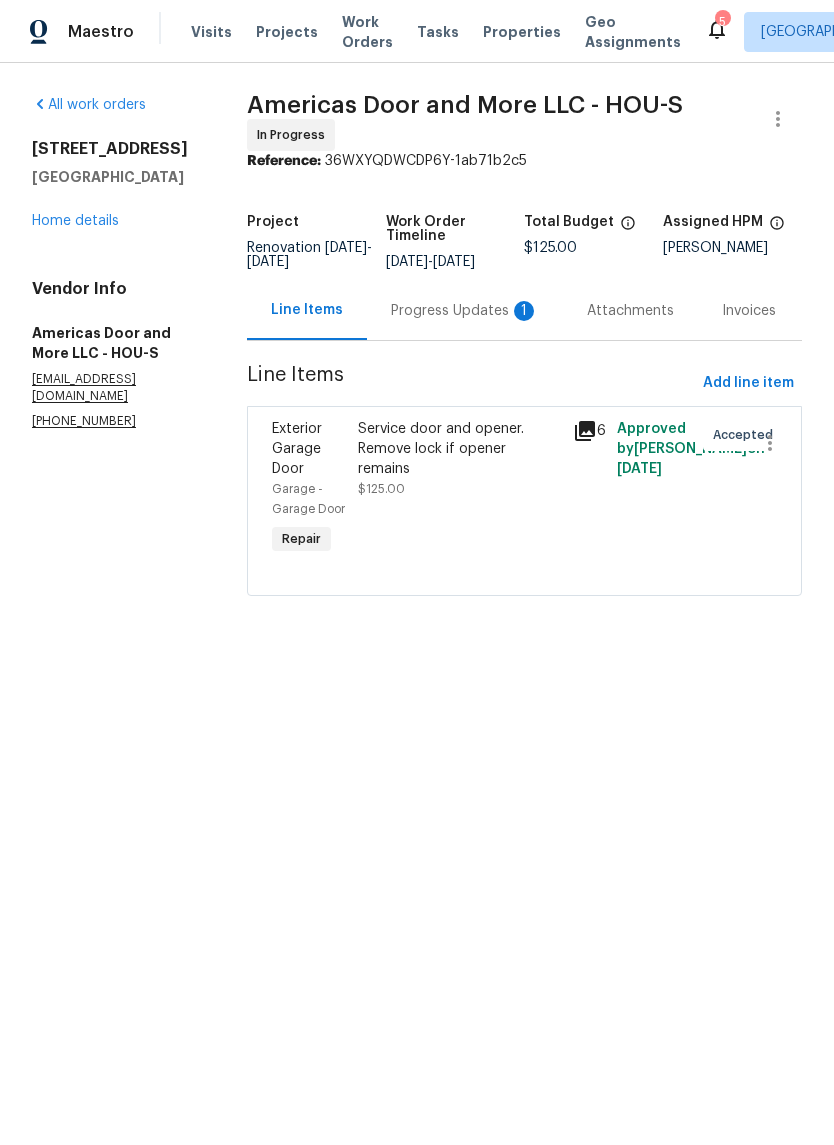 click on "Service door and opener. Remove lock if opener remains" at bounding box center (460, 449) 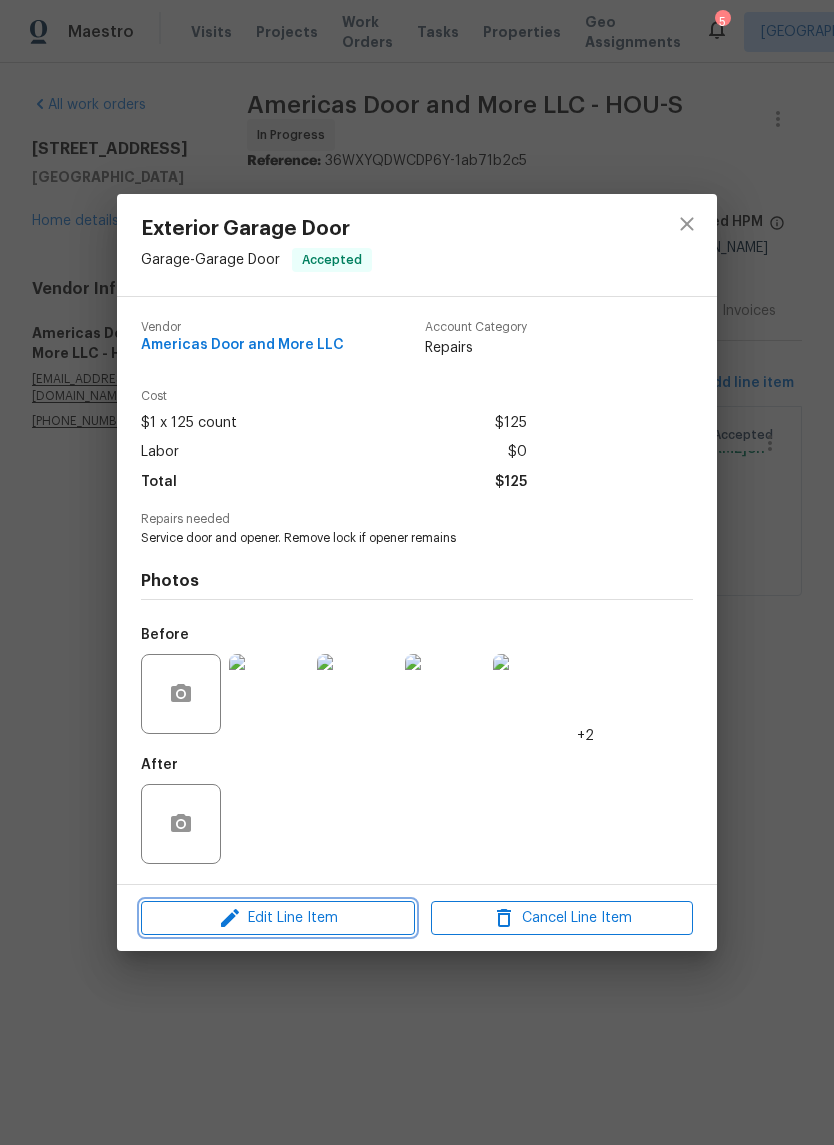click on "Edit Line Item" at bounding box center (278, 918) 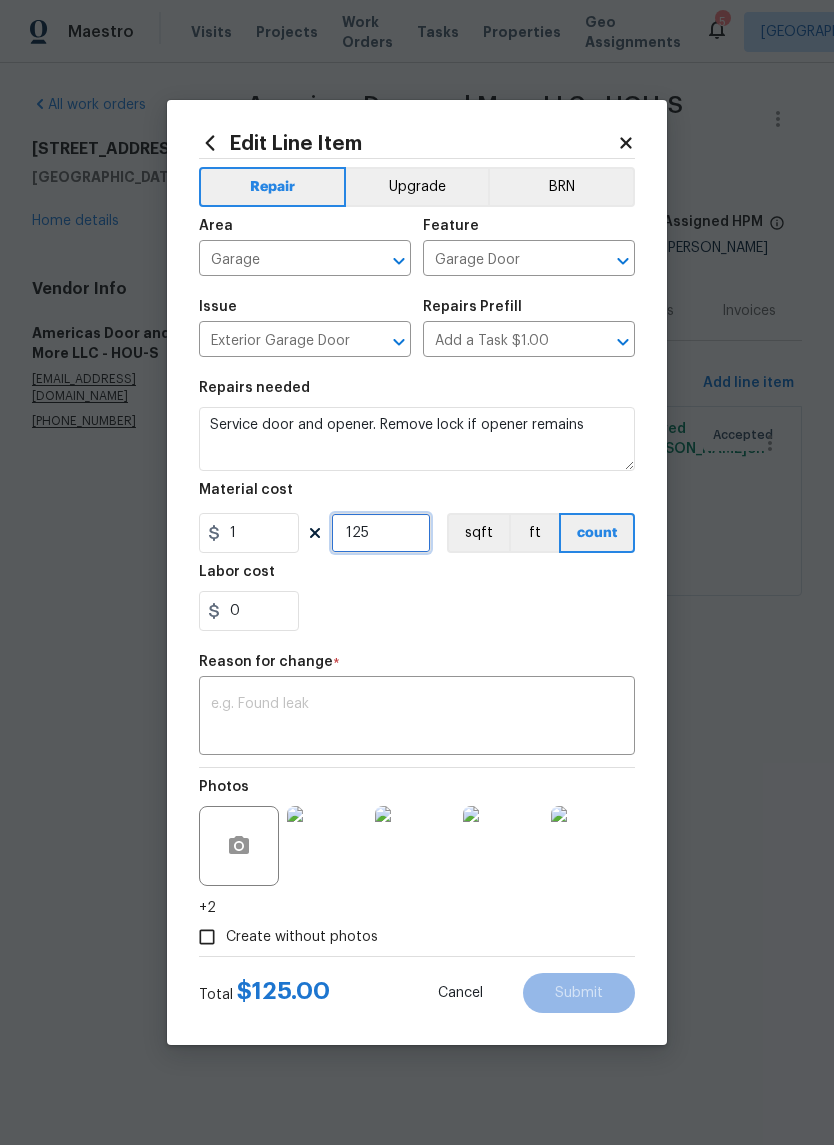 click on "125" at bounding box center (381, 533) 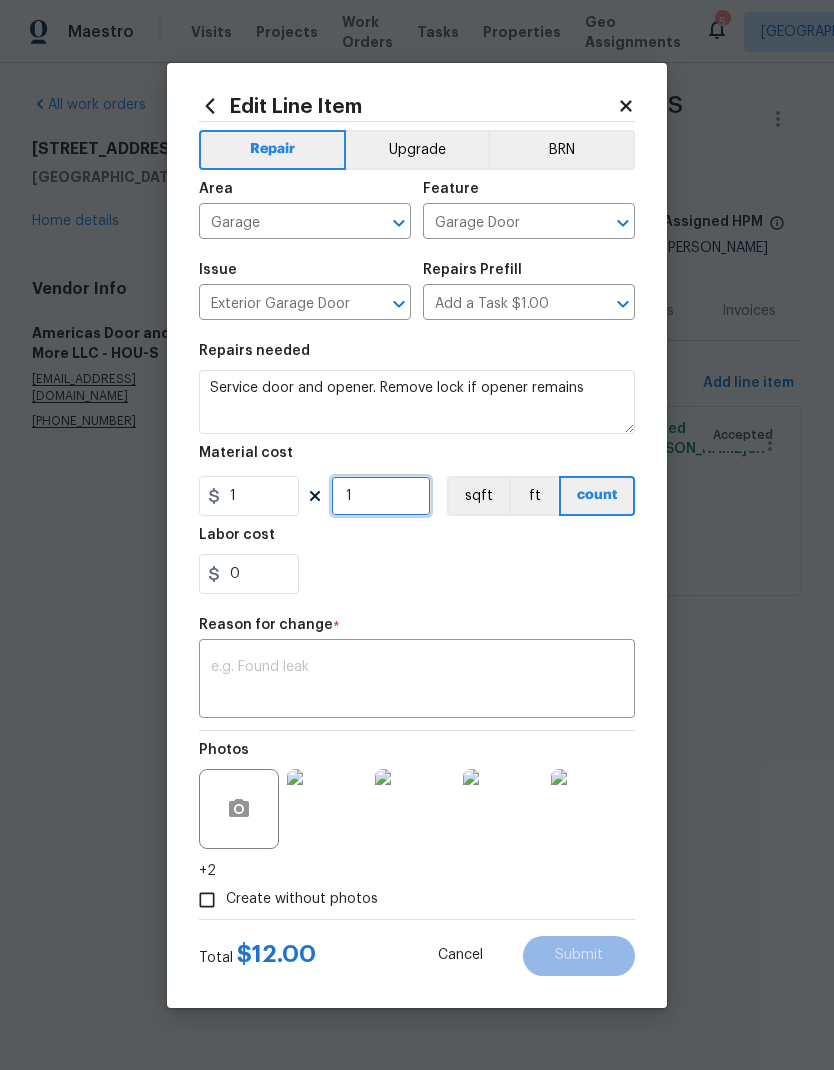 type on "0" 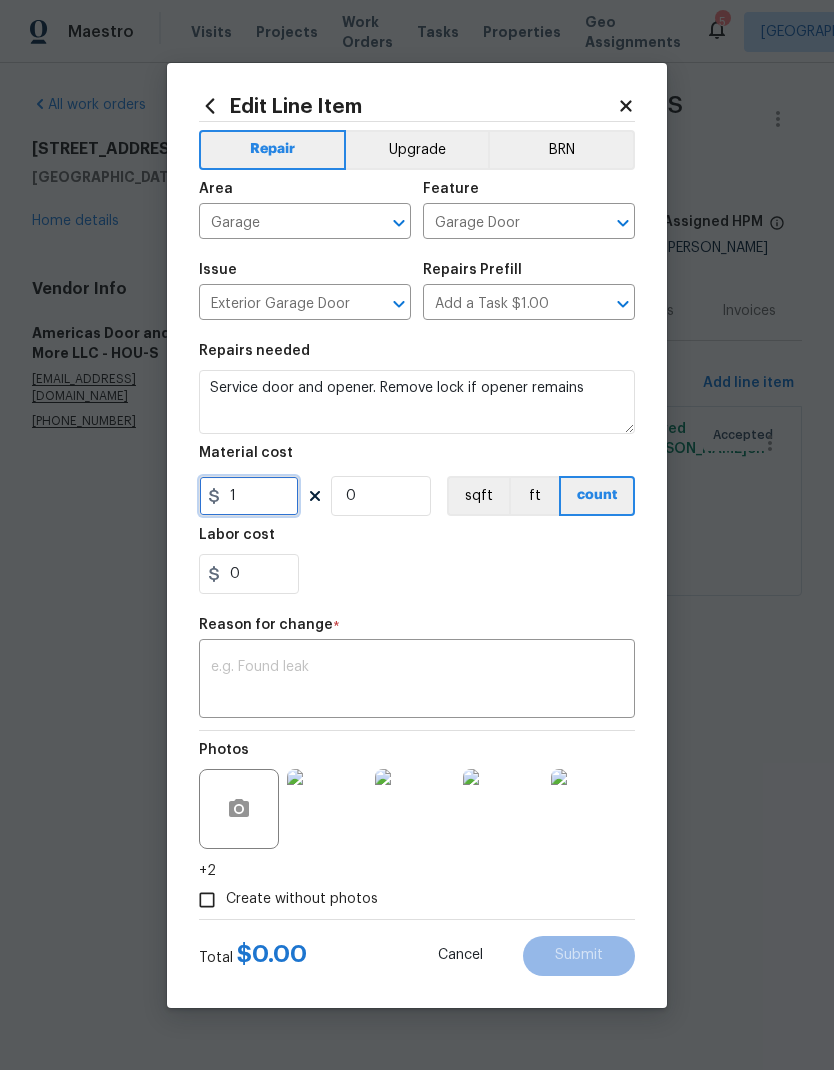 click on "1" at bounding box center (249, 496) 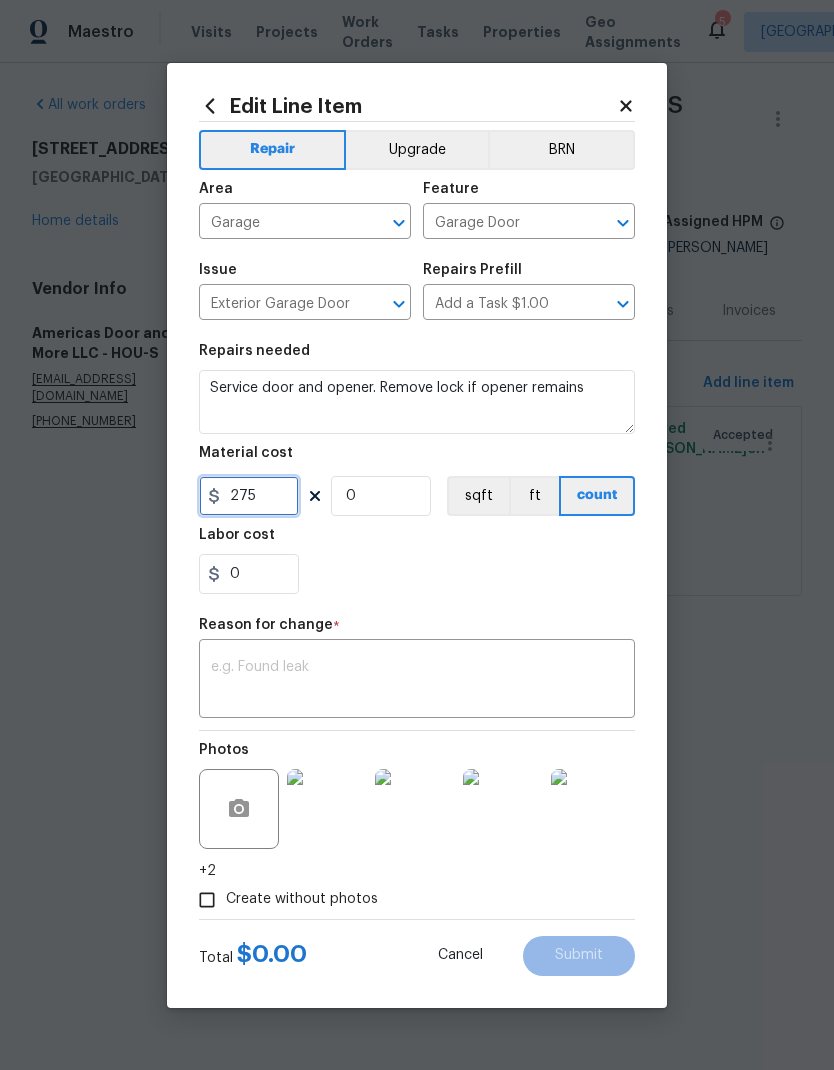 type on "275" 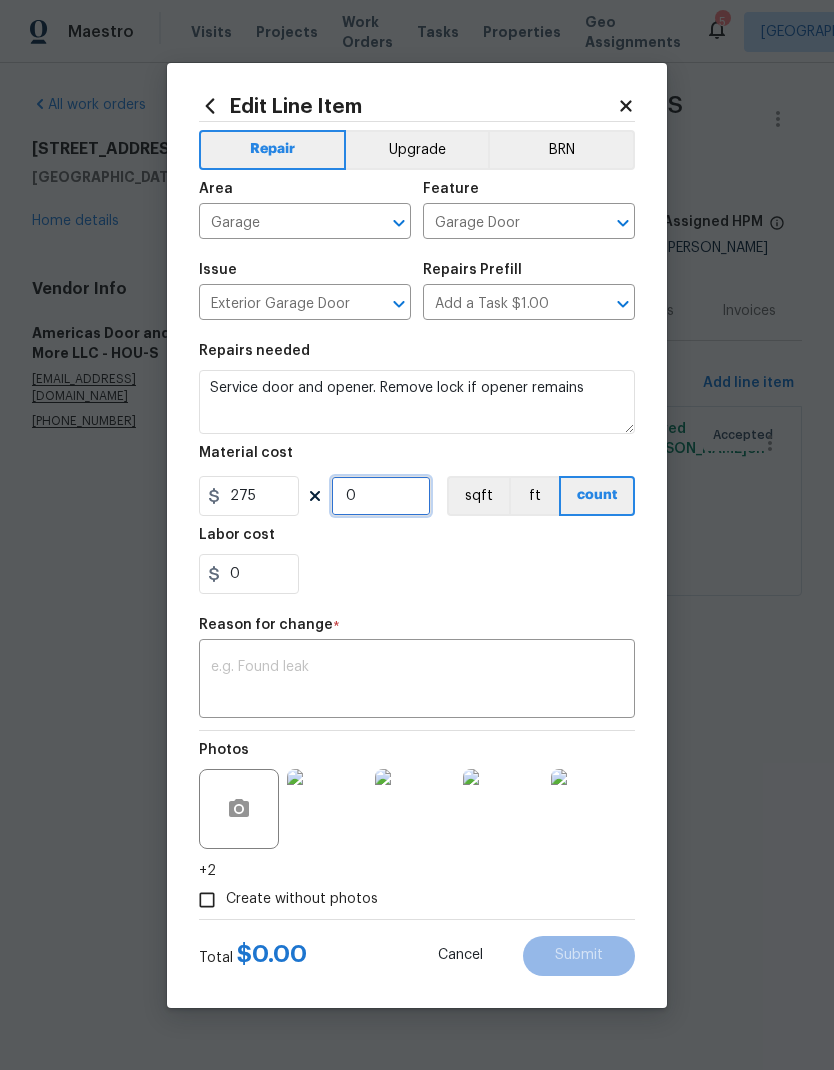 click on "0" at bounding box center [381, 496] 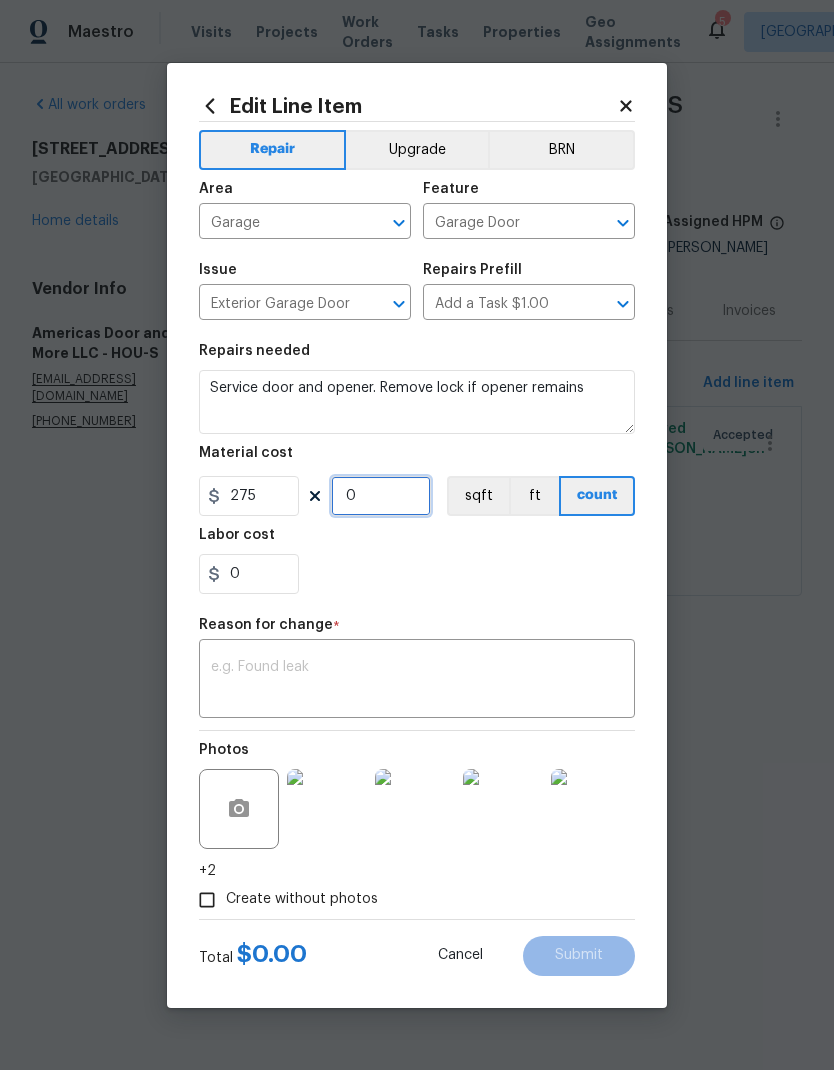 type on "1" 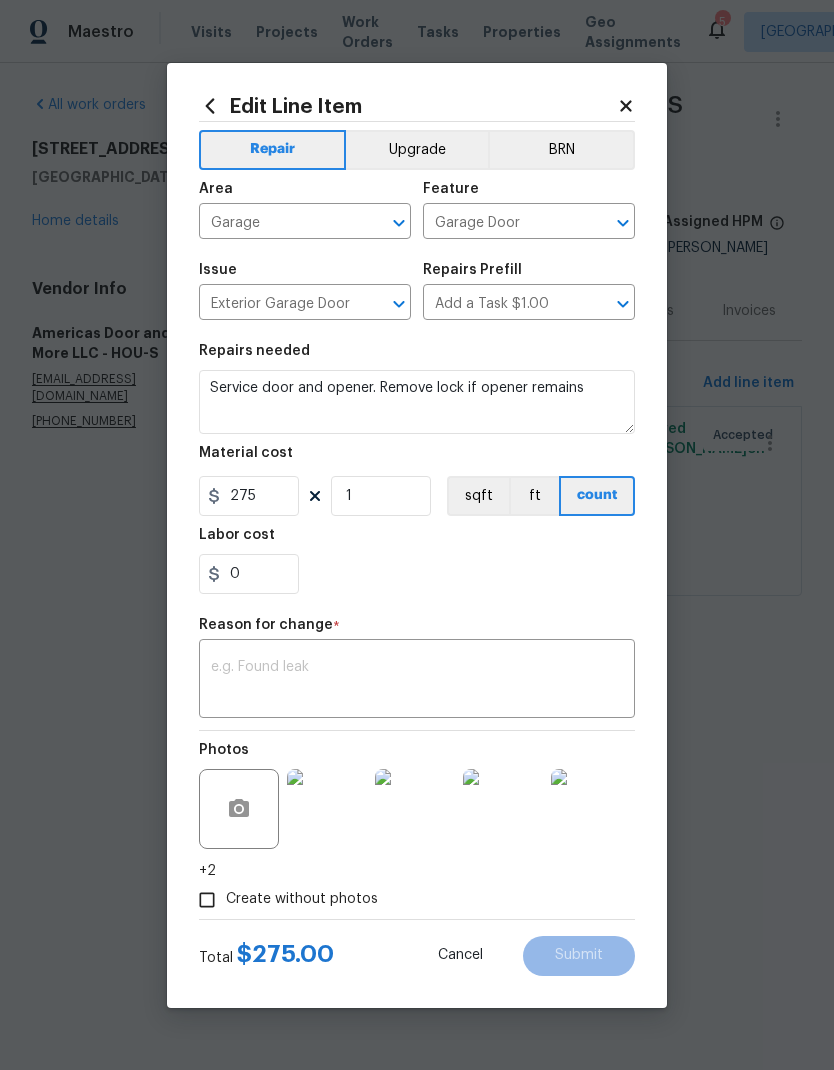 click on "0" at bounding box center [417, 574] 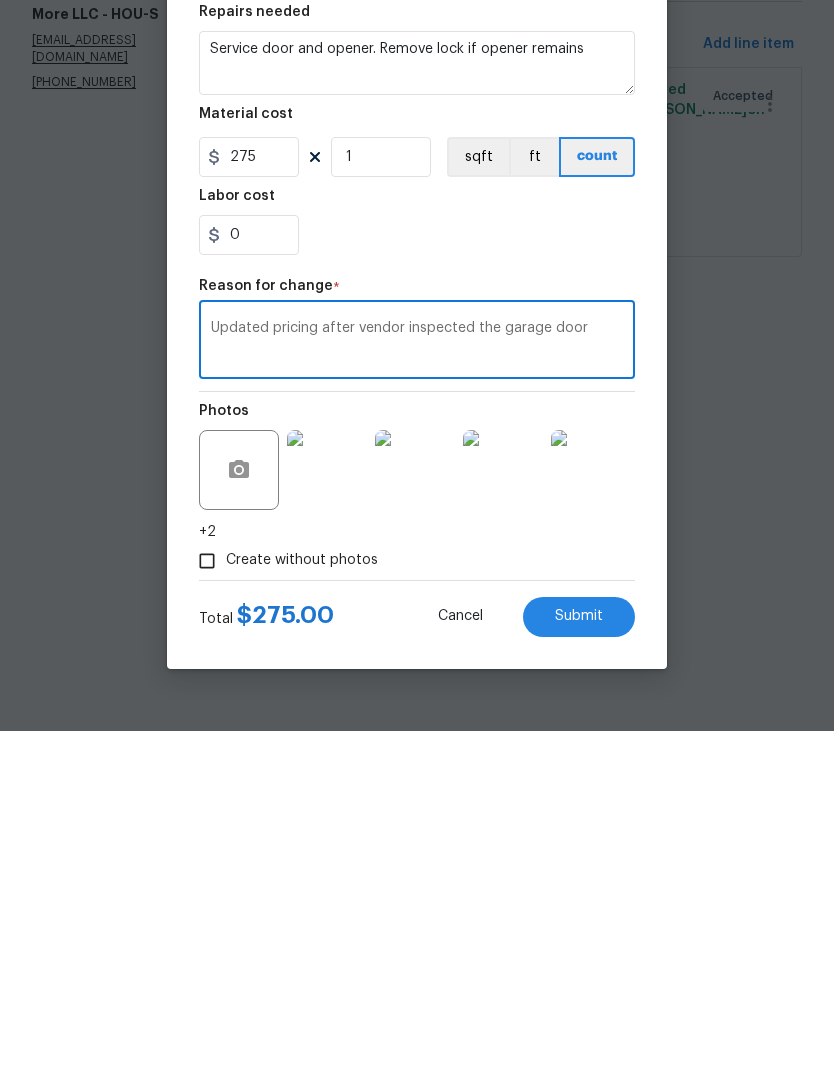 type on "Updated pricing after vendor inspected the garage door" 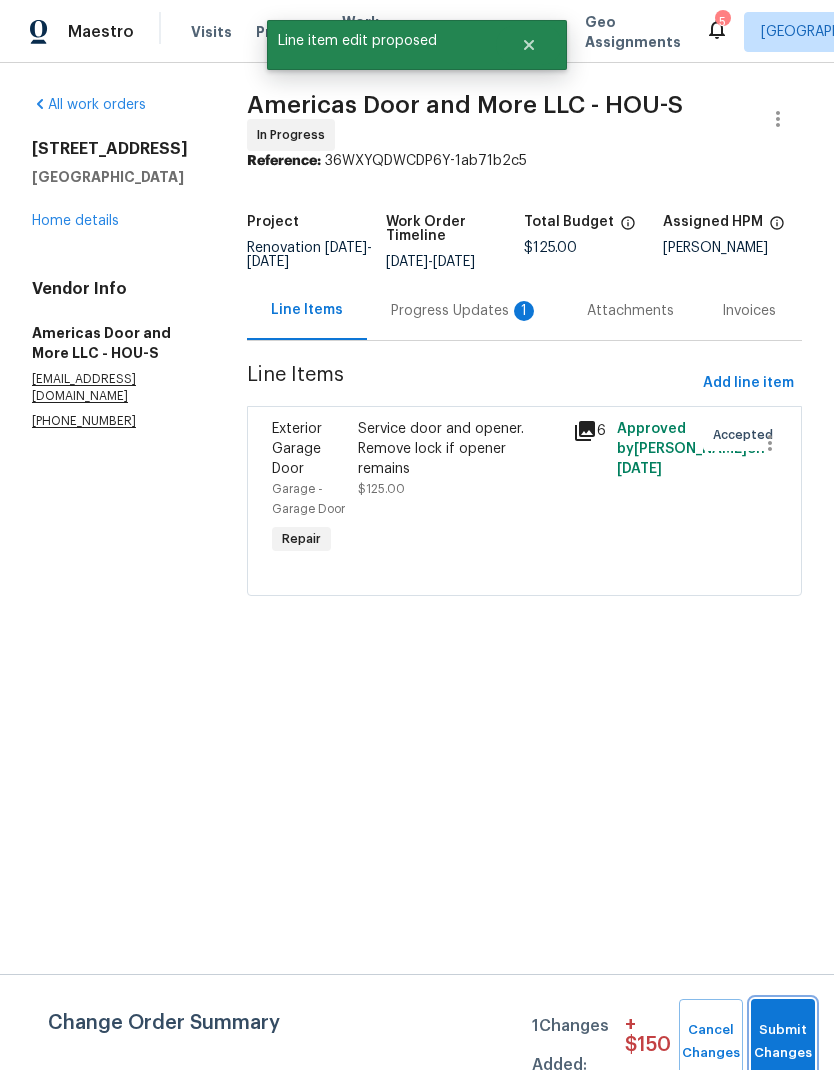click on "Submit Changes" at bounding box center (783, 1042) 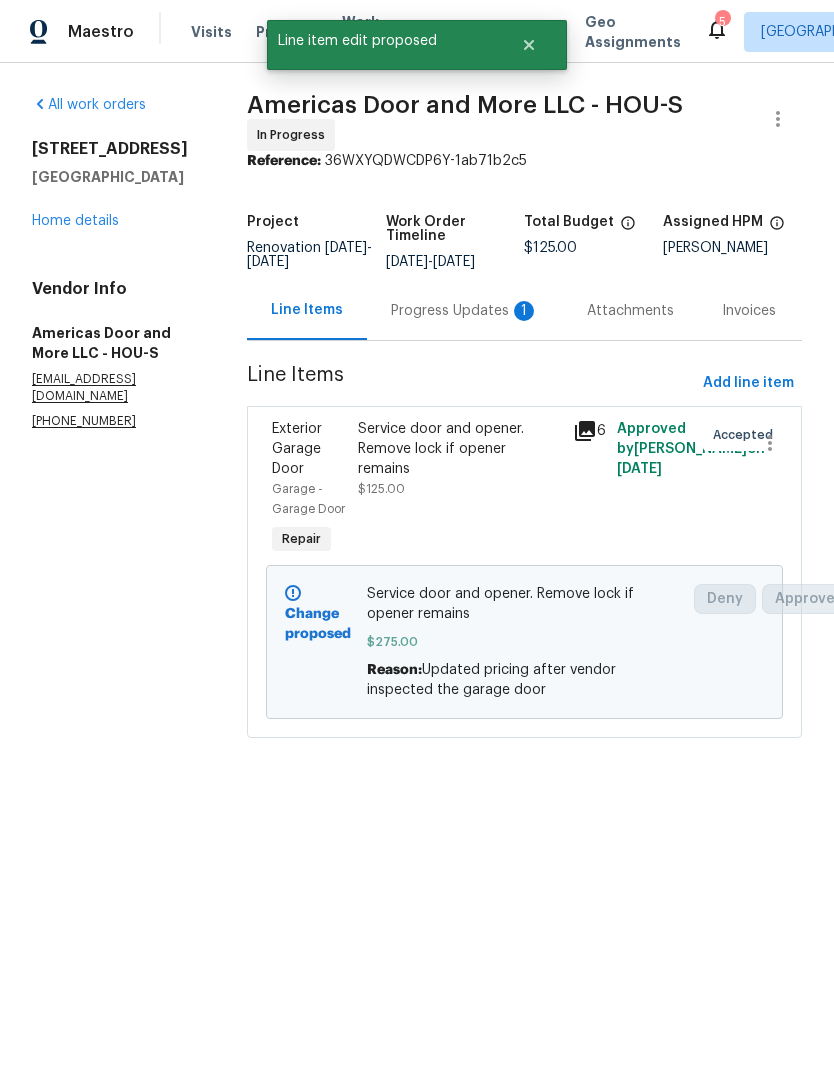 click on "Progress Updates 1" at bounding box center (465, 311) 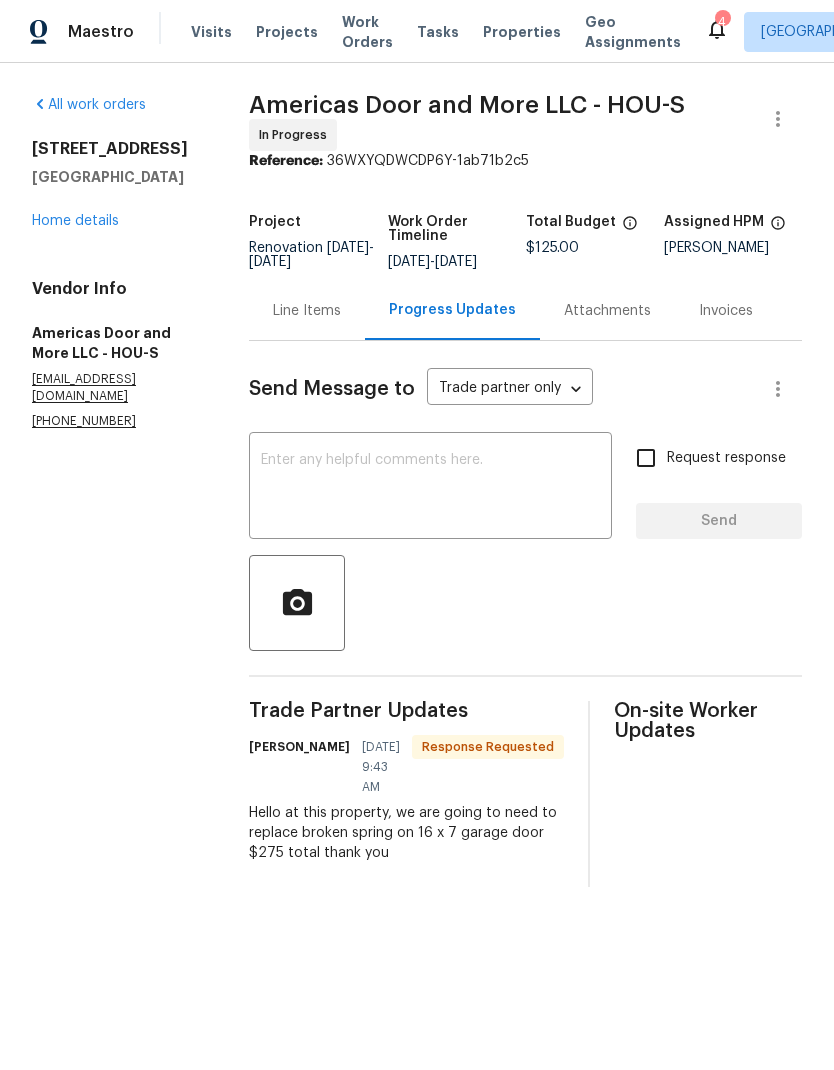 click on "Home details" at bounding box center [75, 221] 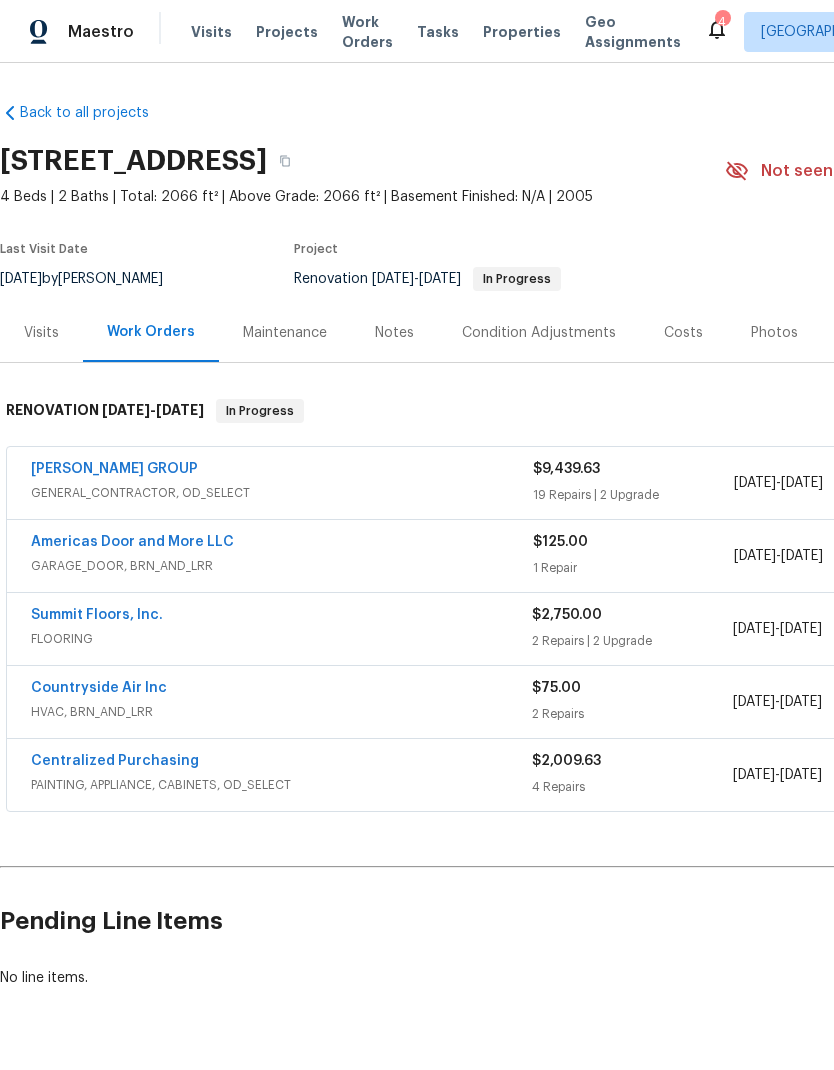 click on "Visits" at bounding box center [41, 333] 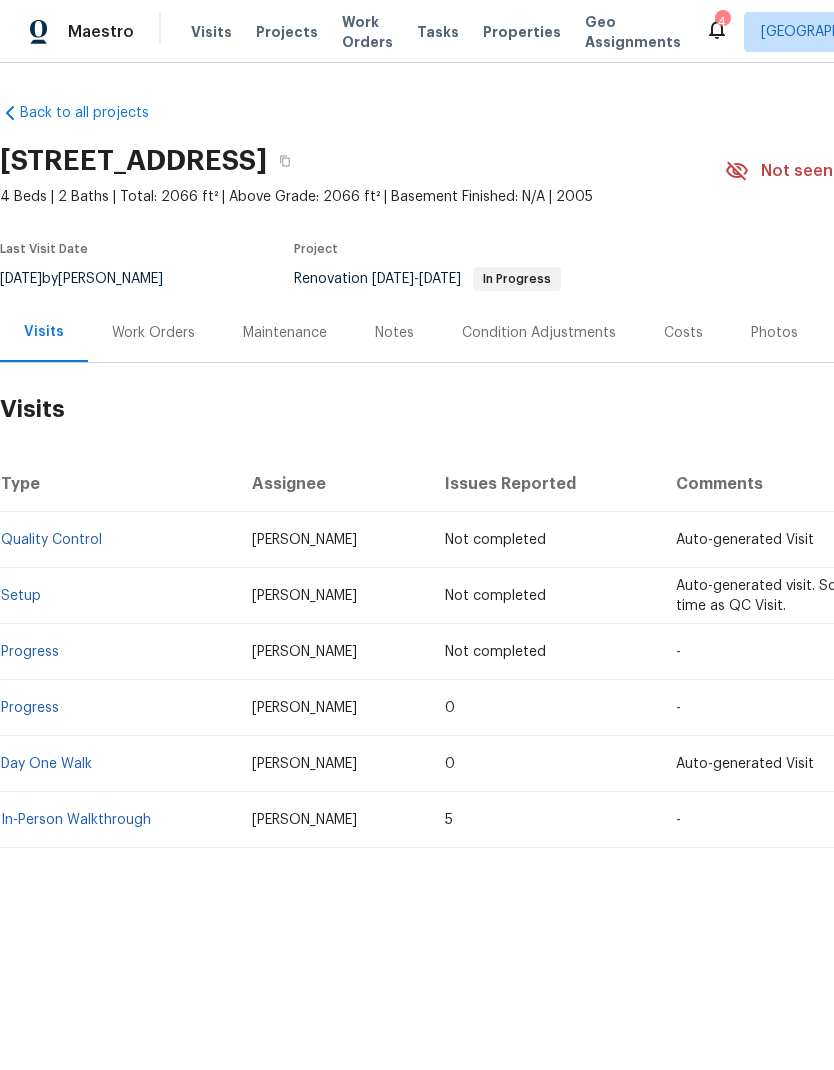scroll, scrollTop: 0, scrollLeft: 0, axis: both 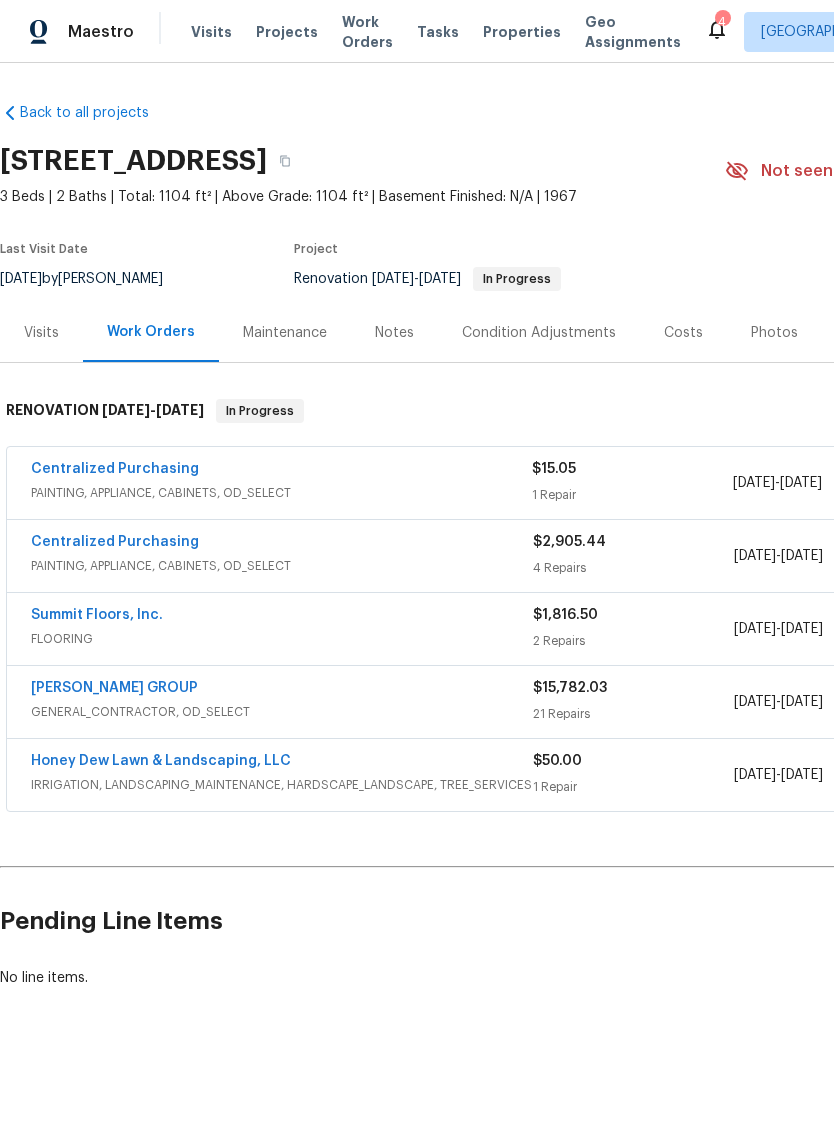 click on "[PERSON_NAME] GROUP" at bounding box center [114, 688] 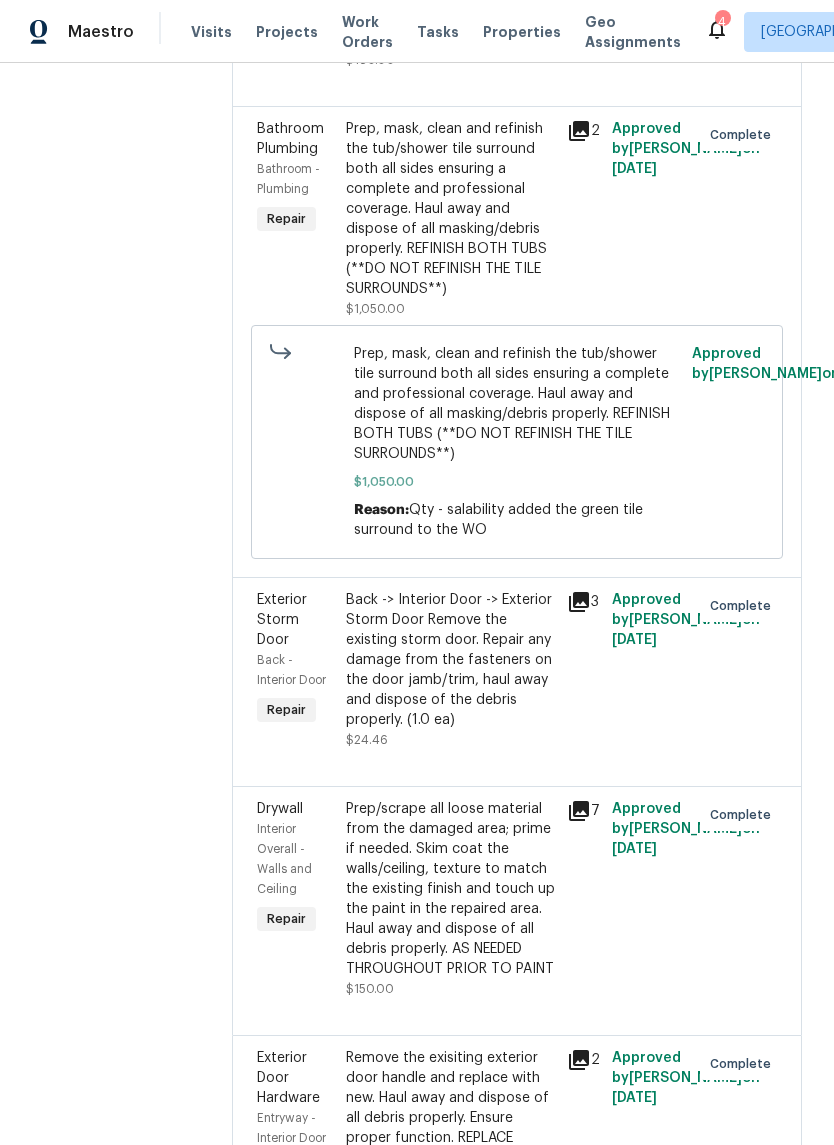scroll, scrollTop: 4688, scrollLeft: 0, axis: vertical 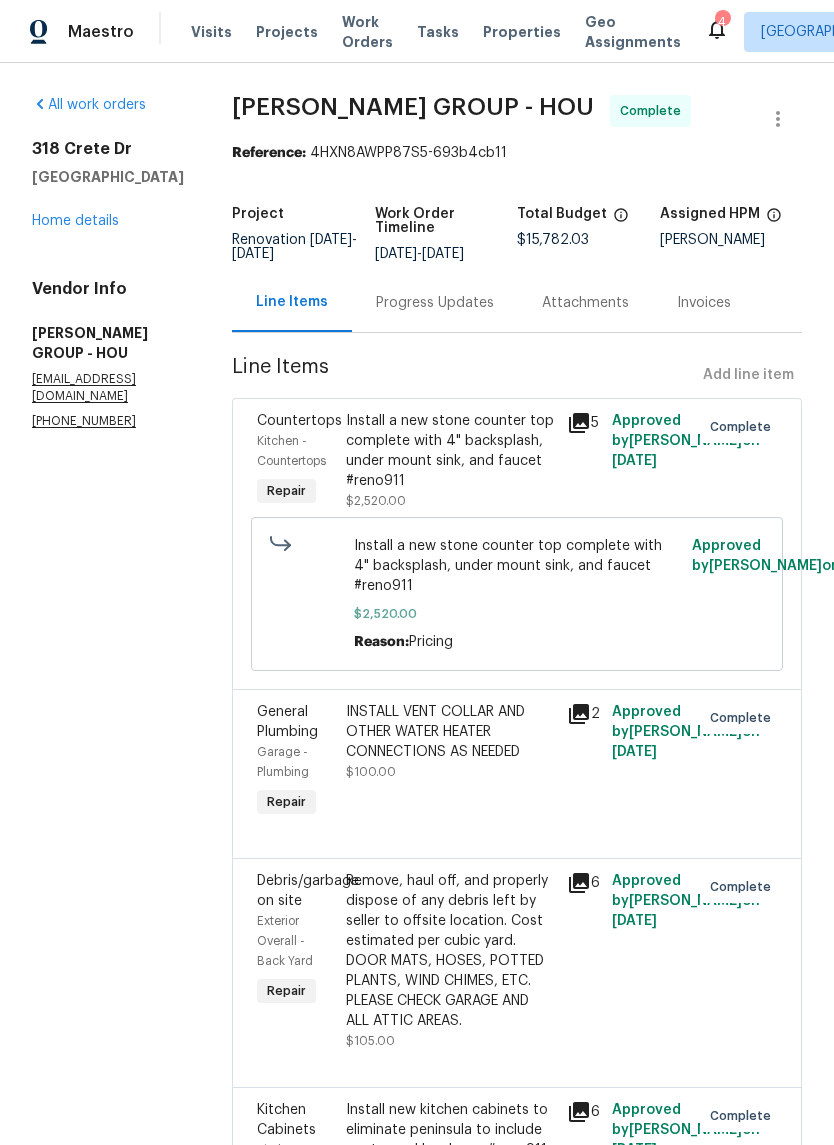 click on "Home details" at bounding box center [75, 221] 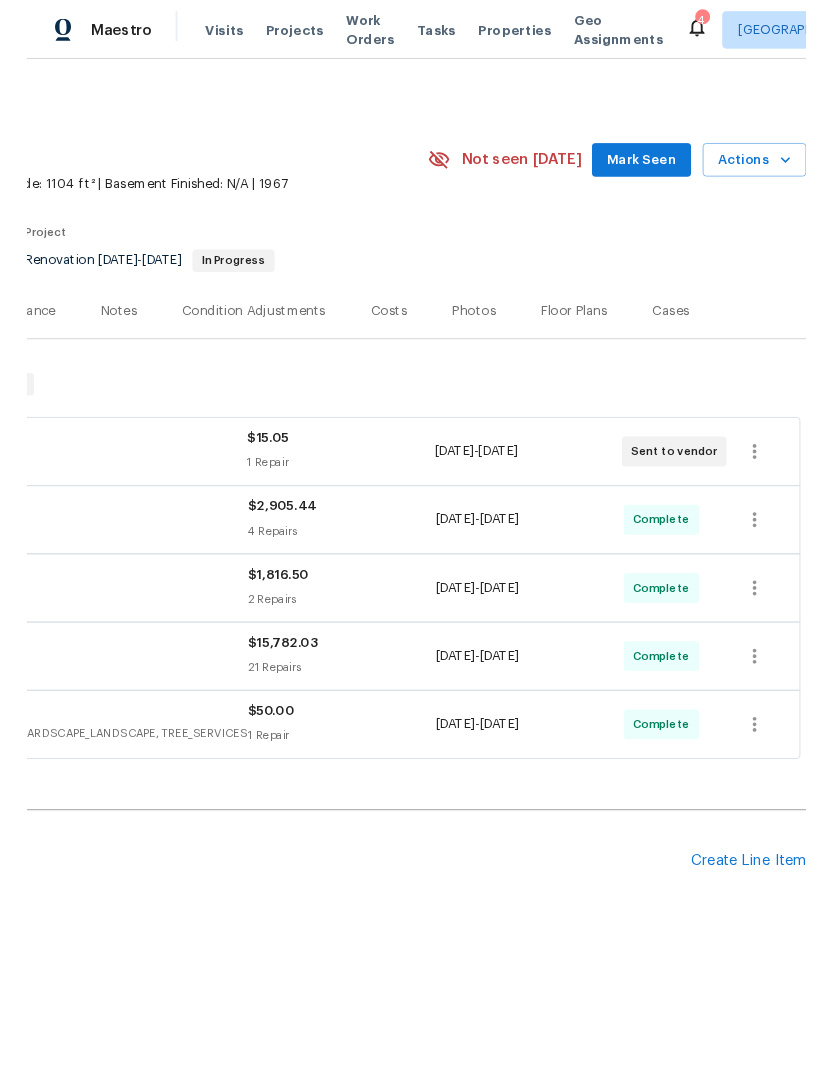 scroll, scrollTop: 0, scrollLeft: 296, axis: horizontal 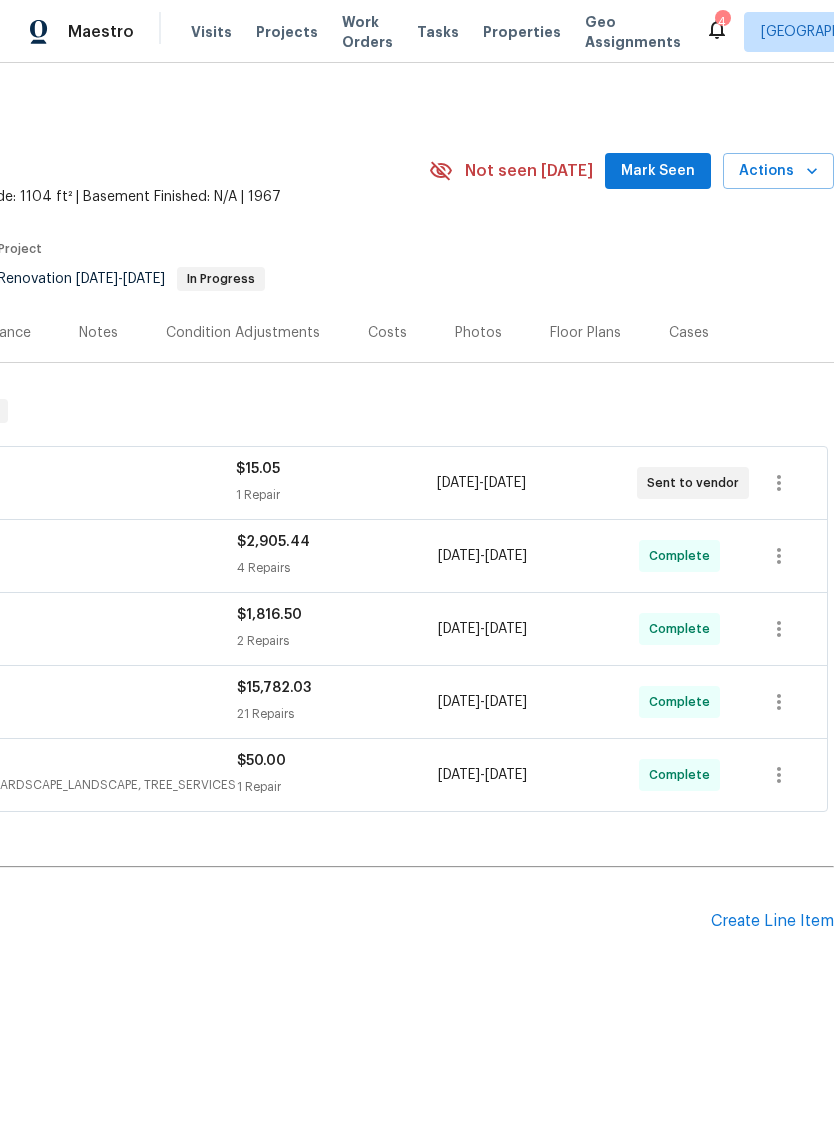 click on "Create Line Item" at bounding box center (772, 921) 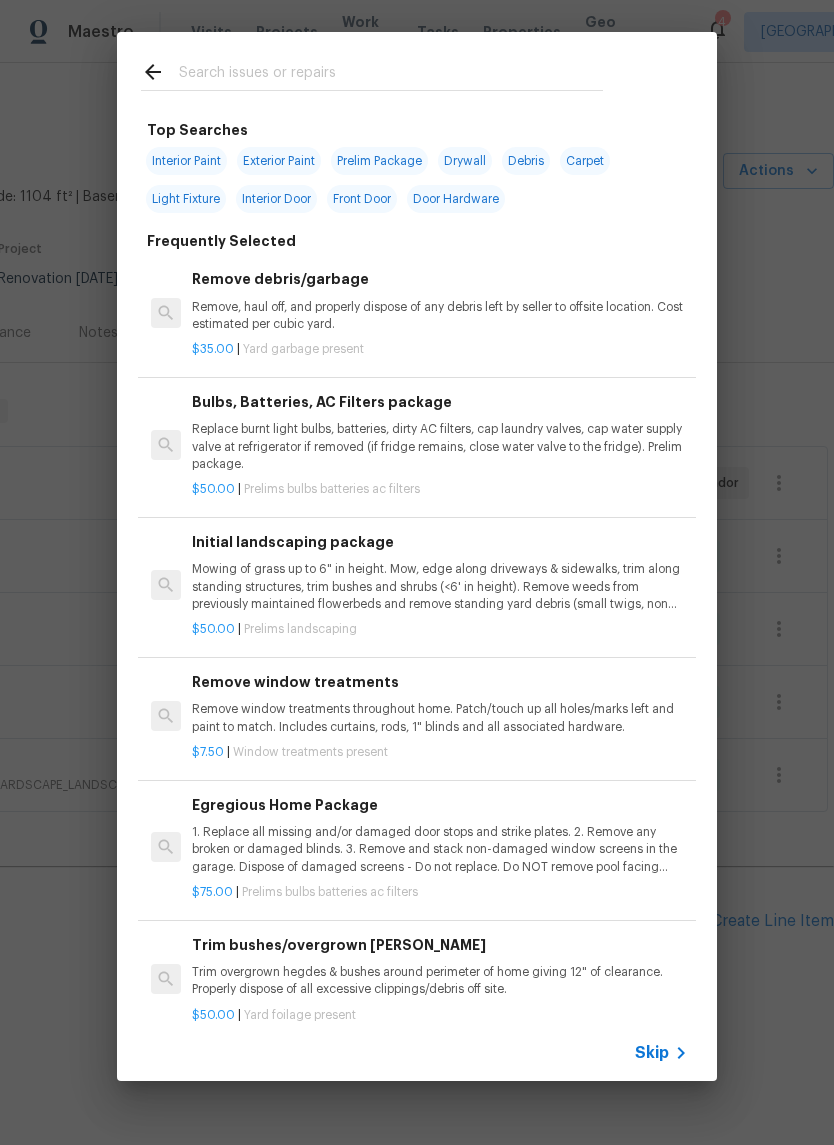 click on "Interior Paint" at bounding box center (186, 161) 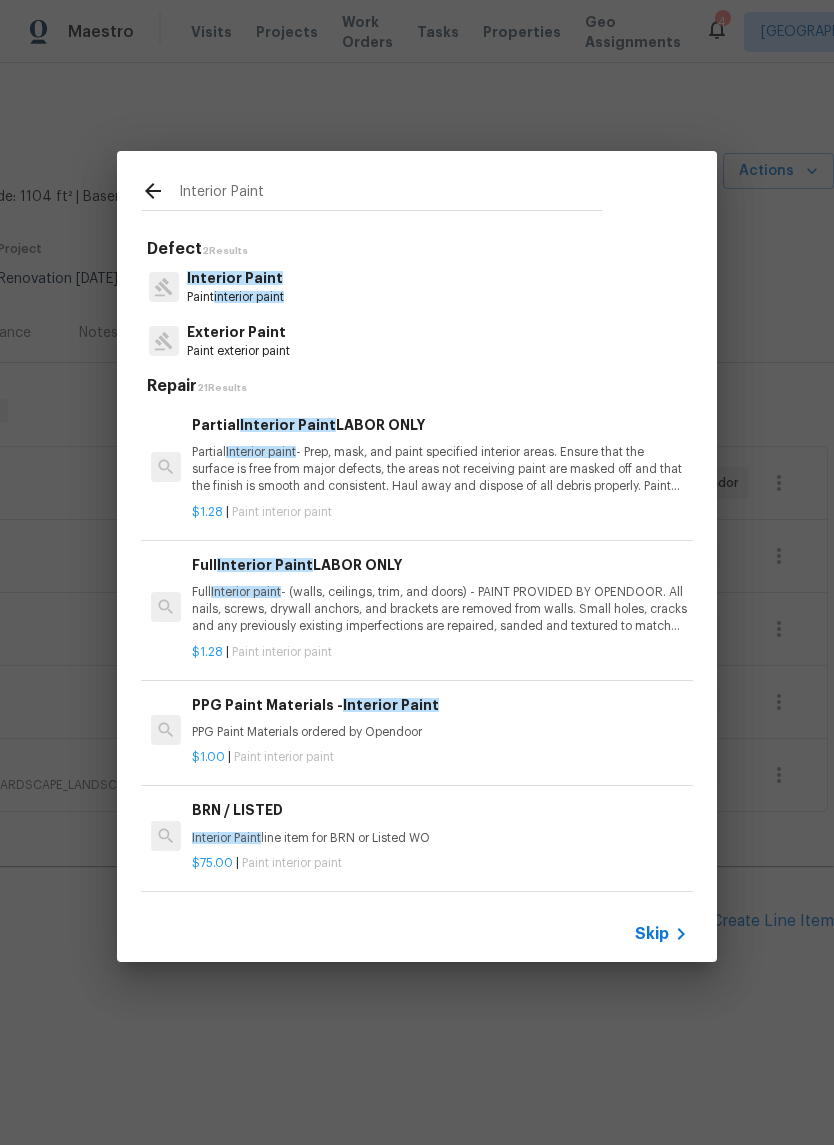 click on "Full  Interior paint  - (walls, ceilings, trim, and doors) - PAINT PROVIDED BY OPENDOOR. All nails, screws, drywall anchors, and brackets are removed from walls. Small holes, cracks and any previously existing imperfections are repaired, sanded and textured to match surrounding texture prior to painting. Caulk all edges/corners, windows, doors, counters, tubs/showers and baseboards; To include painting of all register vents (after proper preparation), all sides of doors, protection of floors, cabinets, hardware and hinges, windows with drop cloths, plastic sheeting and masking. Clean up and removal of prep debris and any paint overspray." at bounding box center (440, 609) 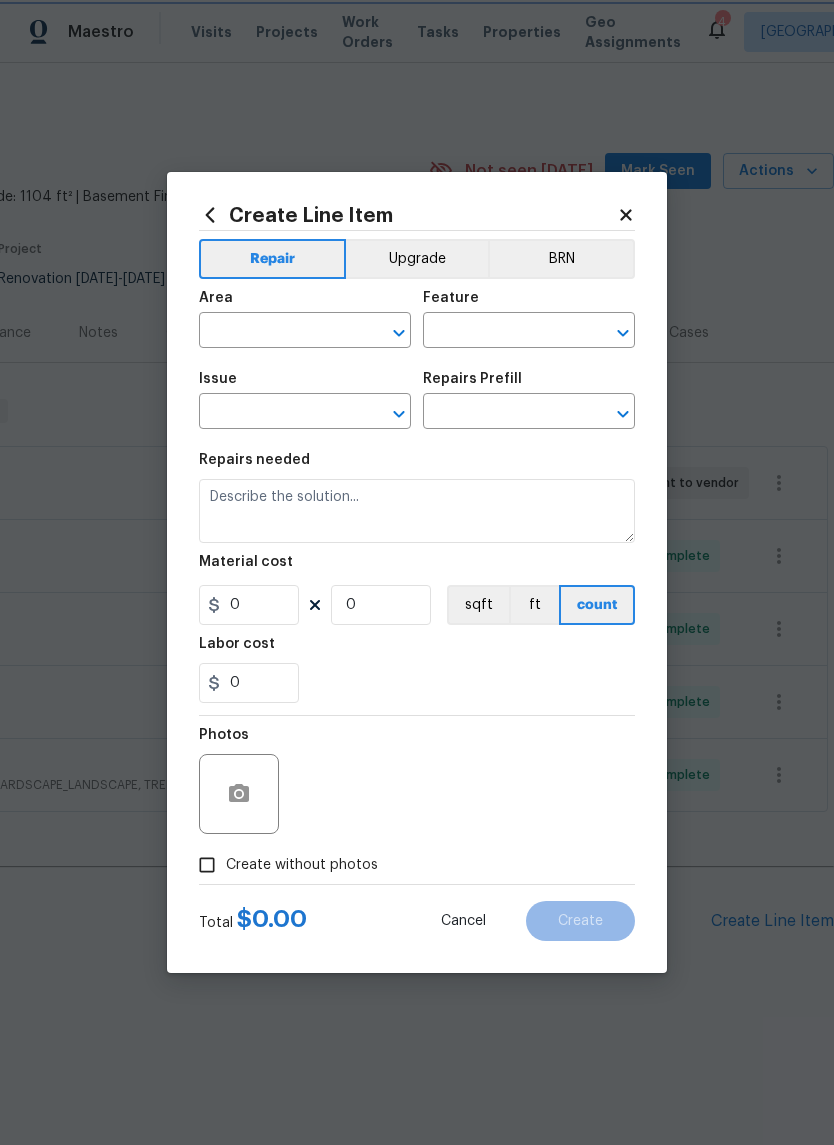 type on "Overall Paint" 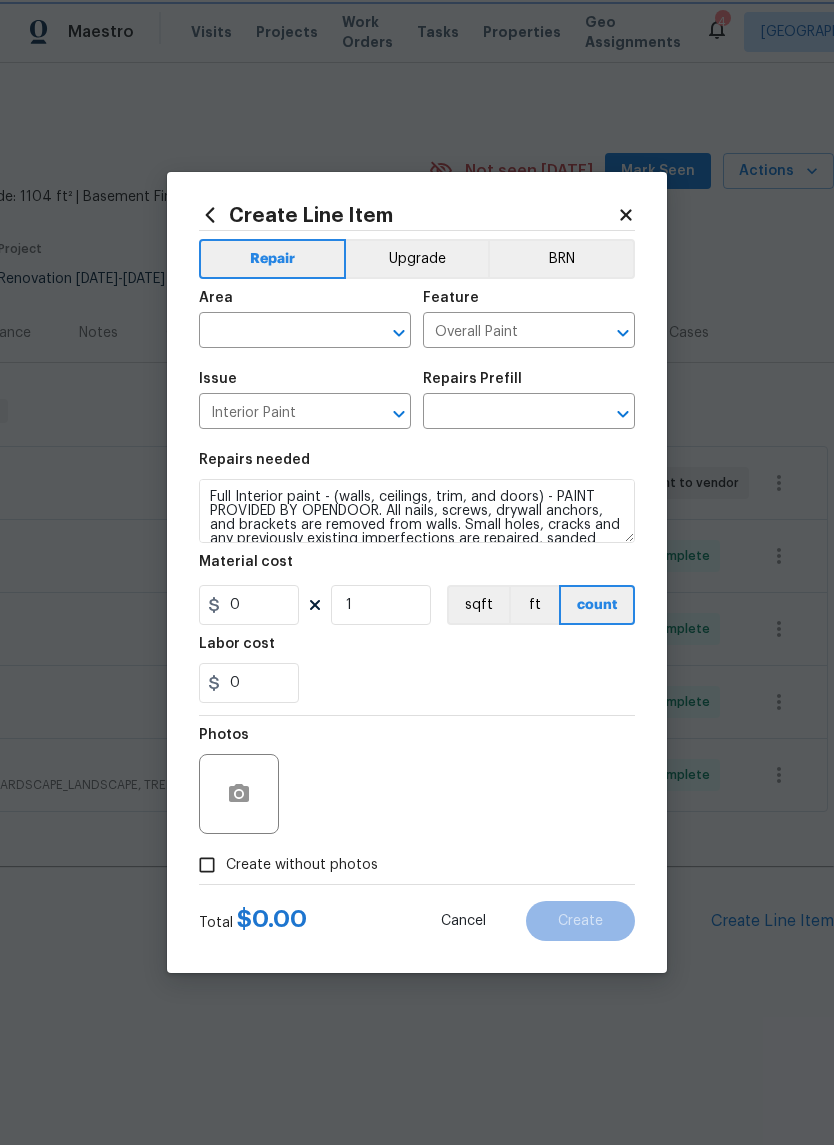 type on "Full Interior Paint LABOR ONLY $1.28" 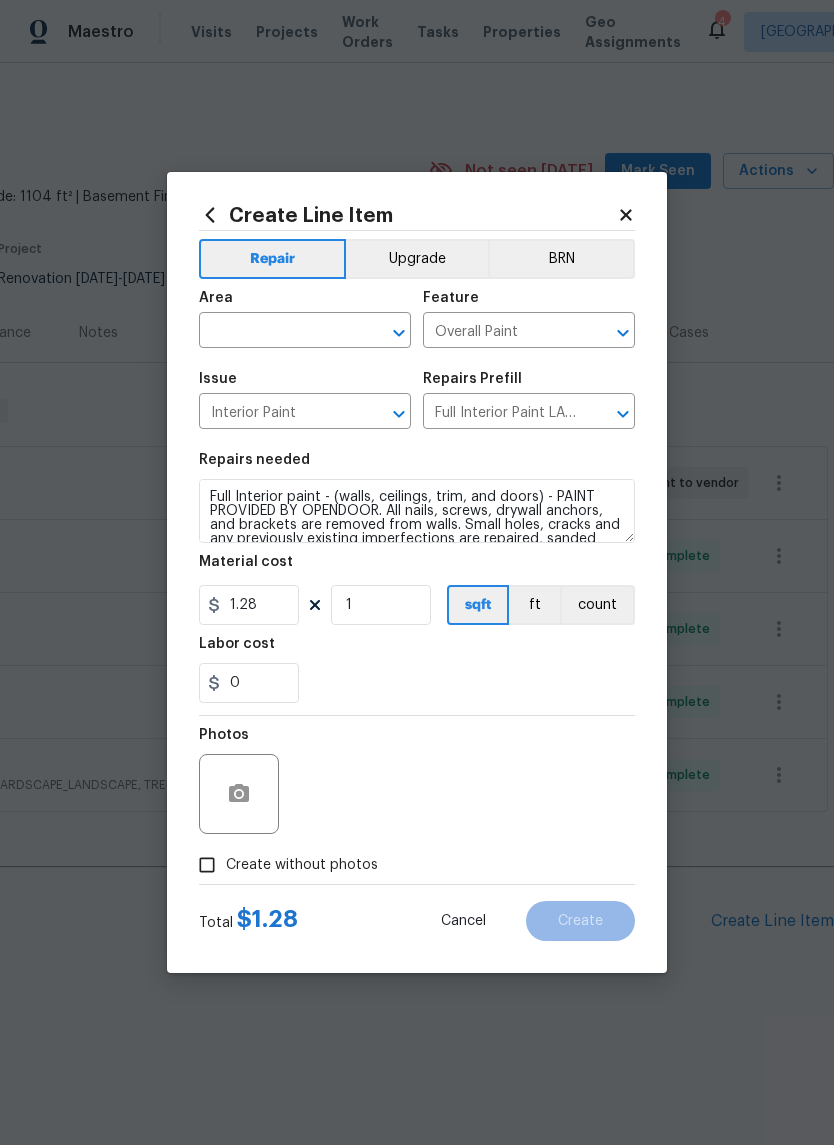 click at bounding box center (277, 332) 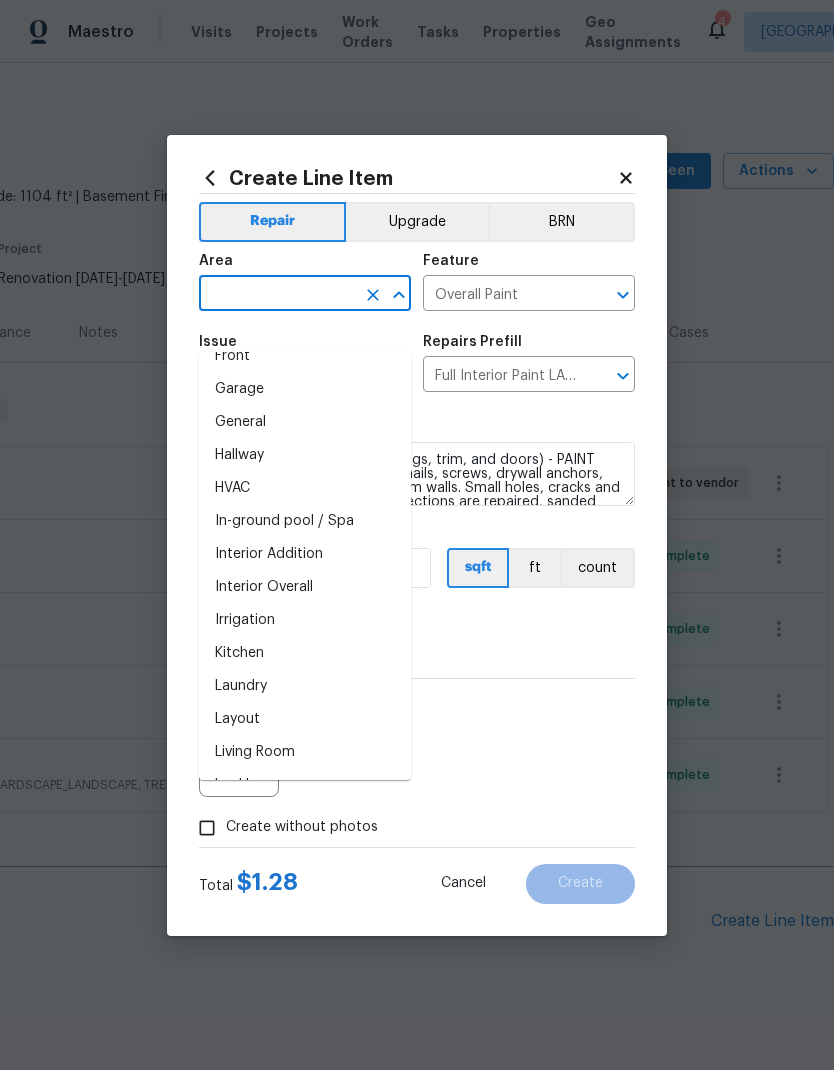 scroll, scrollTop: 617, scrollLeft: 0, axis: vertical 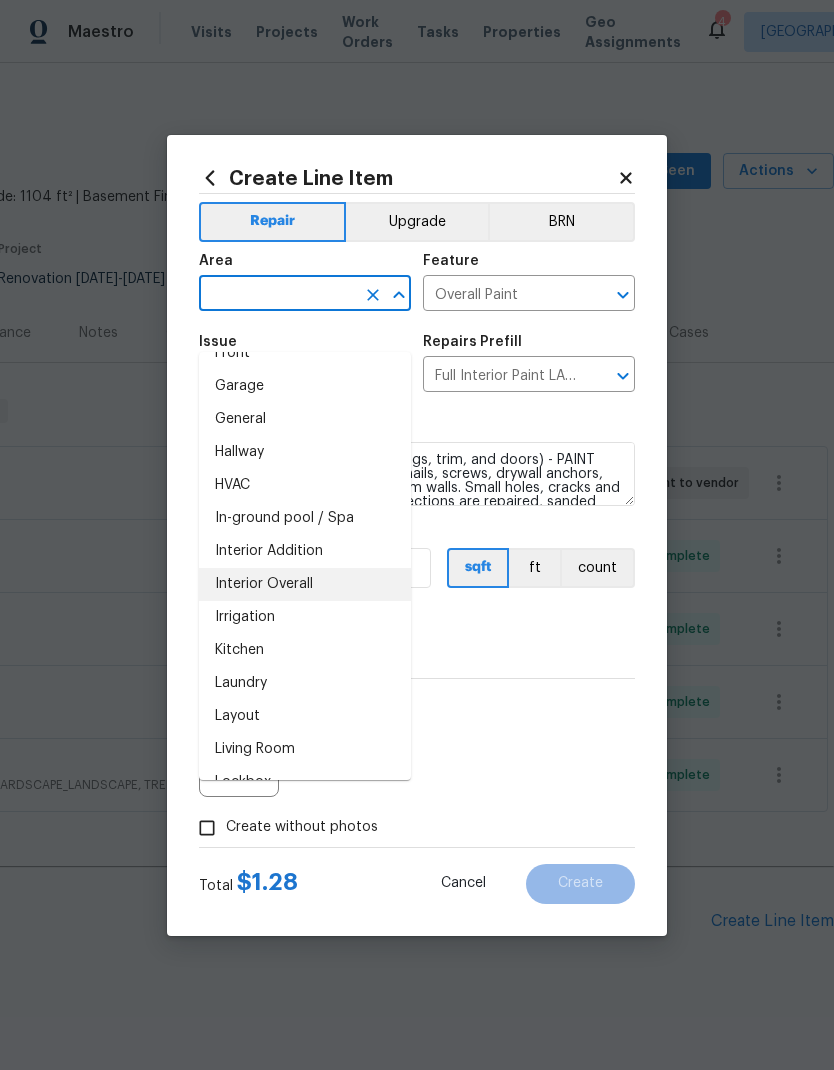 click on "Interior Overall" at bounding box center [305, 584] 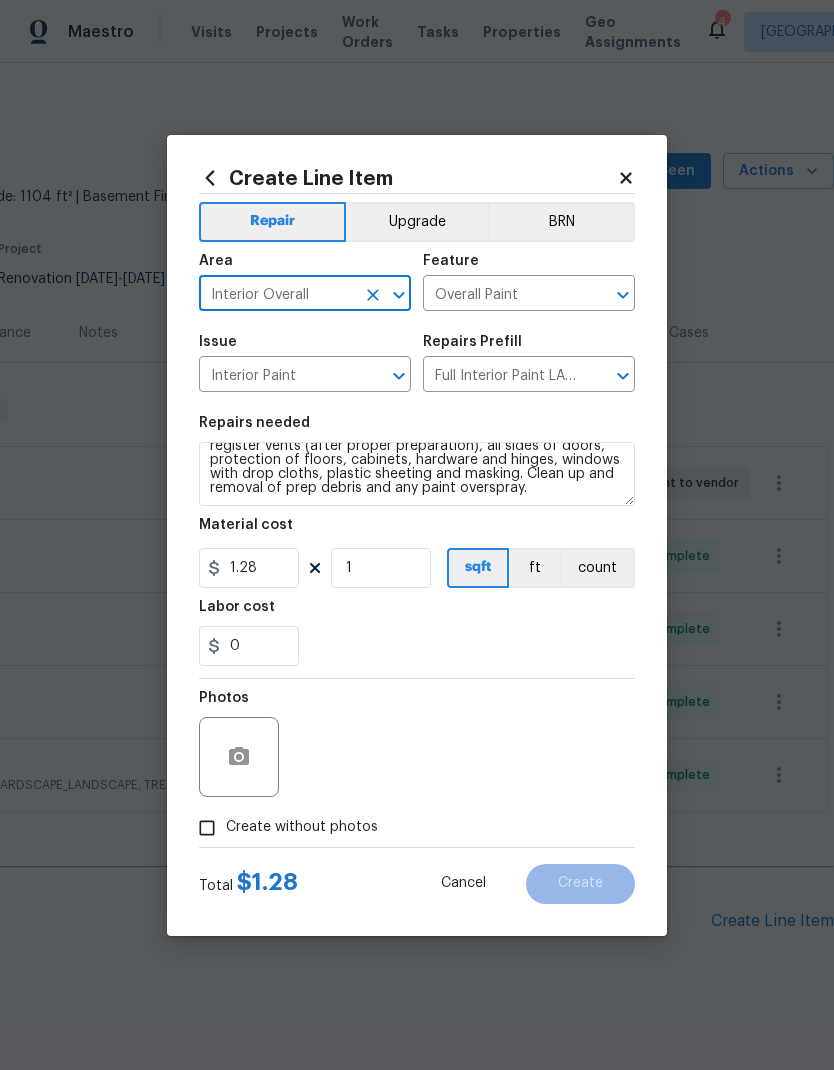 scroll, scrollTop: 112, scrollLeft: 0, axis: vertical 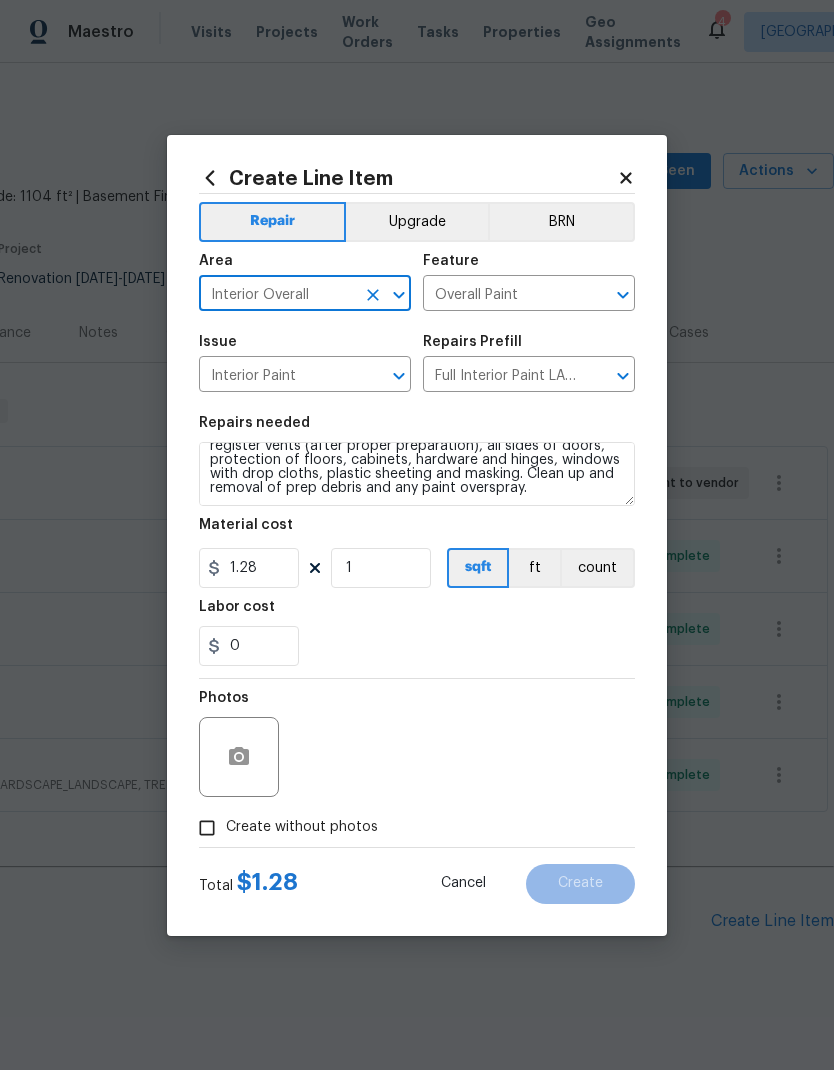 click 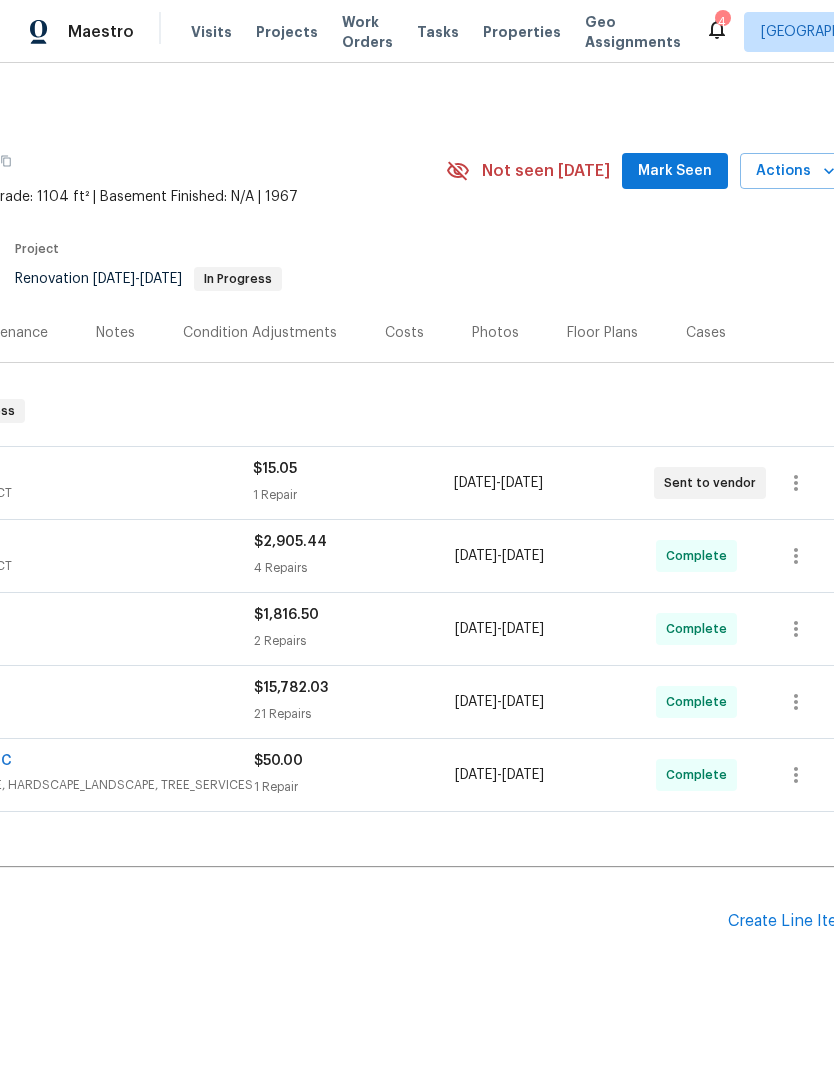 scroll, scrollTop: 0, scrollLeft: 281, axis: horizontal 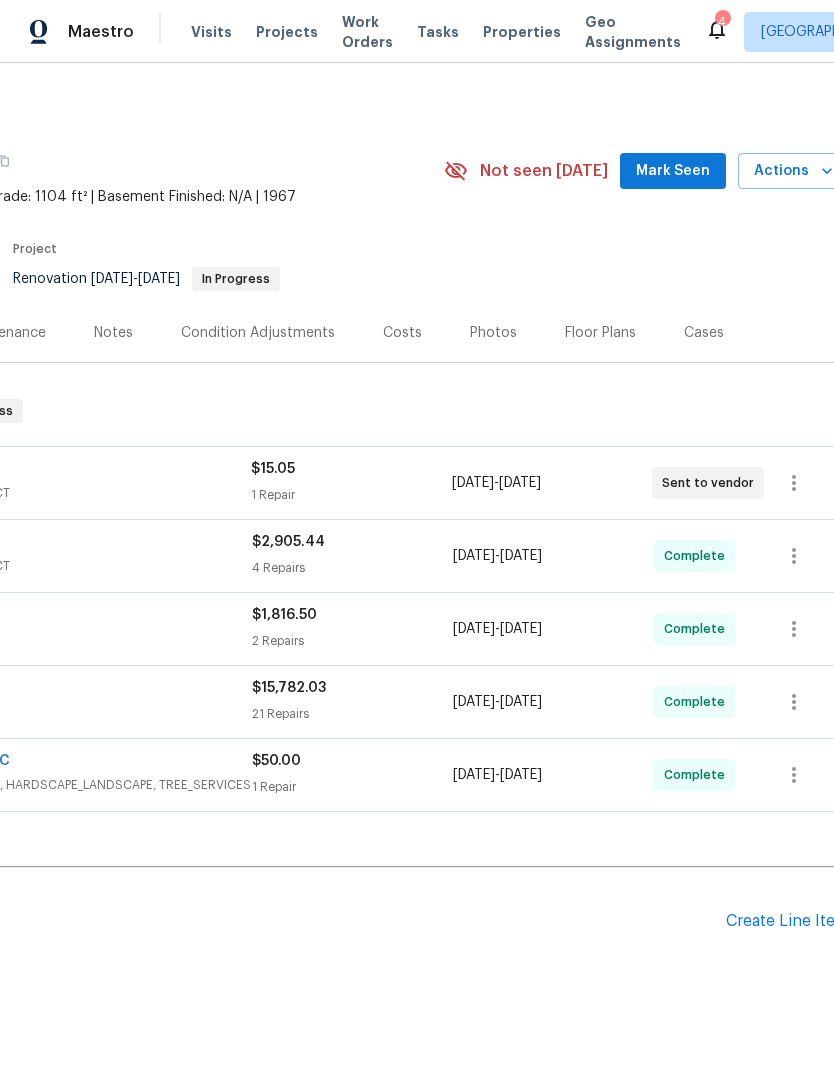 click on "Create Line Item" at bounding box center [787, 921] 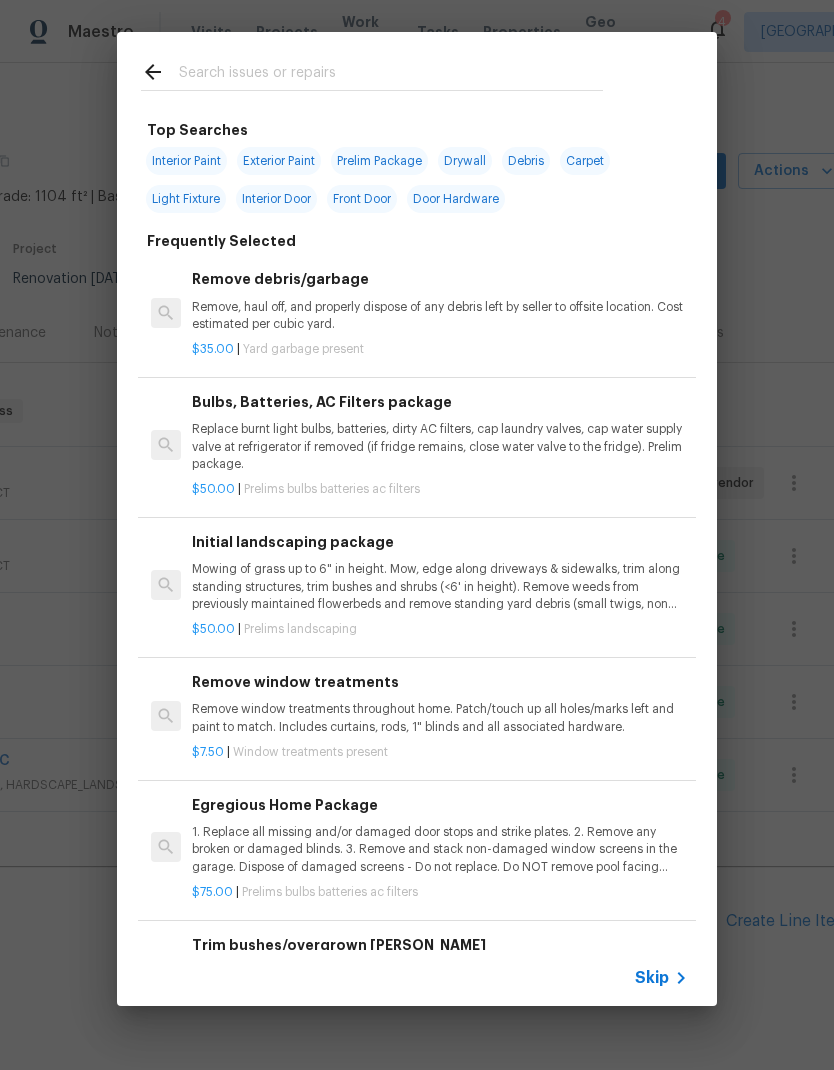 click on "Interior Paint" at bounding box center (186, 161) 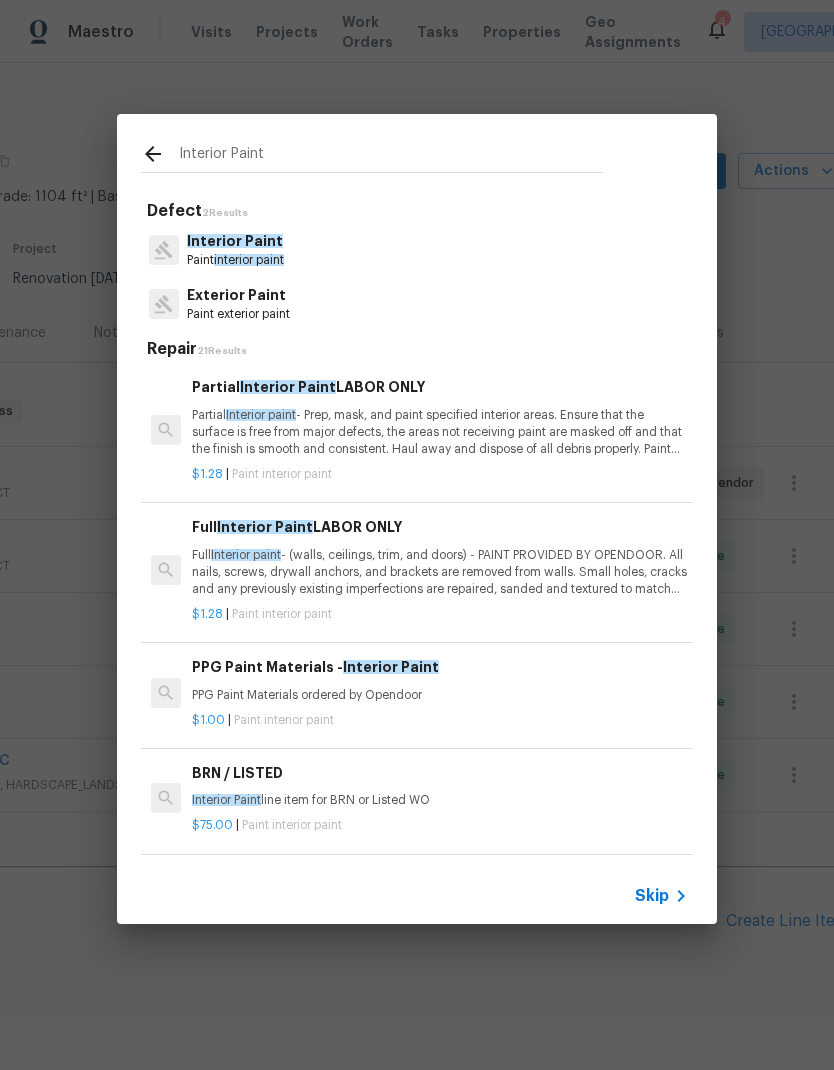 click on "Full  Interior paint  - (walls, ceilings, trim, and doors) - PAINT PROVIDED BY OPENDOOR. All nails, screws, drywall anchors, and brackets are removed from walls. Small holes, cracks and any previously existing imperfections are repaired, sanded and textured to match surrounding texture prior to painting. Caulk all edges/corners, windows, doors, counters, tubs/showers and baseboards; To include painting of all register vents (after proper preparation), all sides of doors, protection of floors, cabinets, hardware and hinges, windows with drop cloths, plastic sheeting and masking. Clean up and removal of prep debris and any paint overspray." at bounding box center (440, 572) 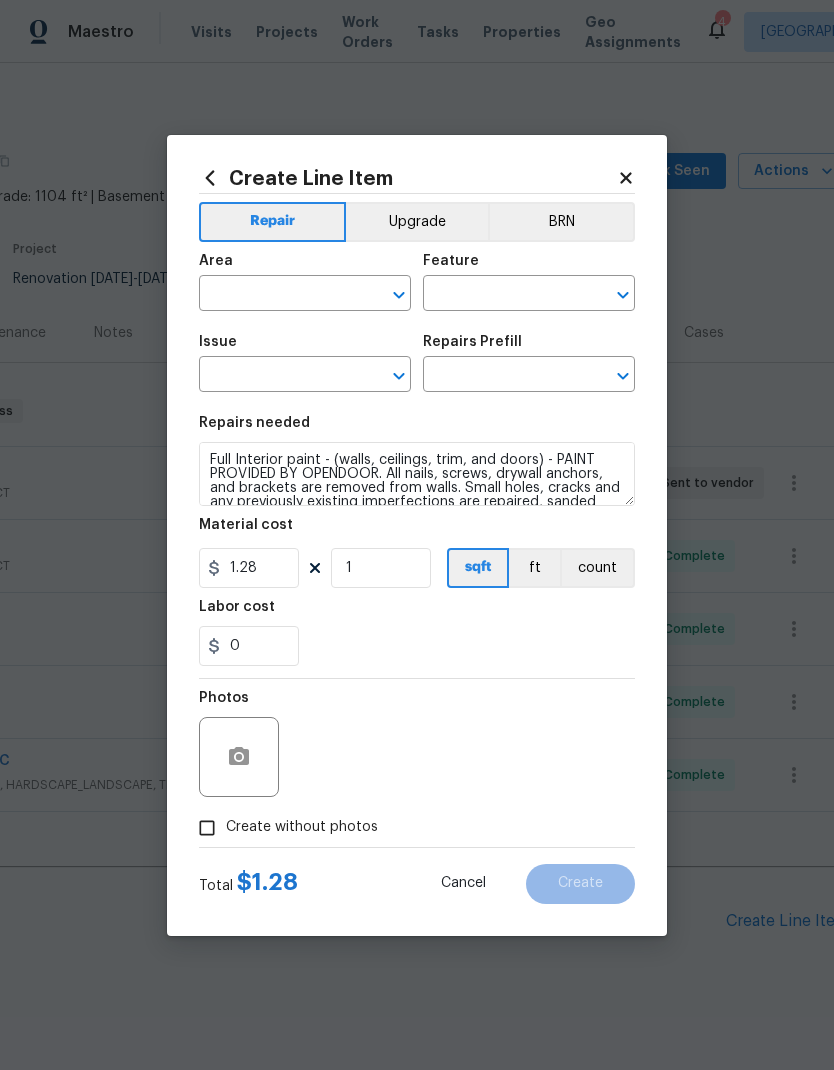type on "Interior Overall" 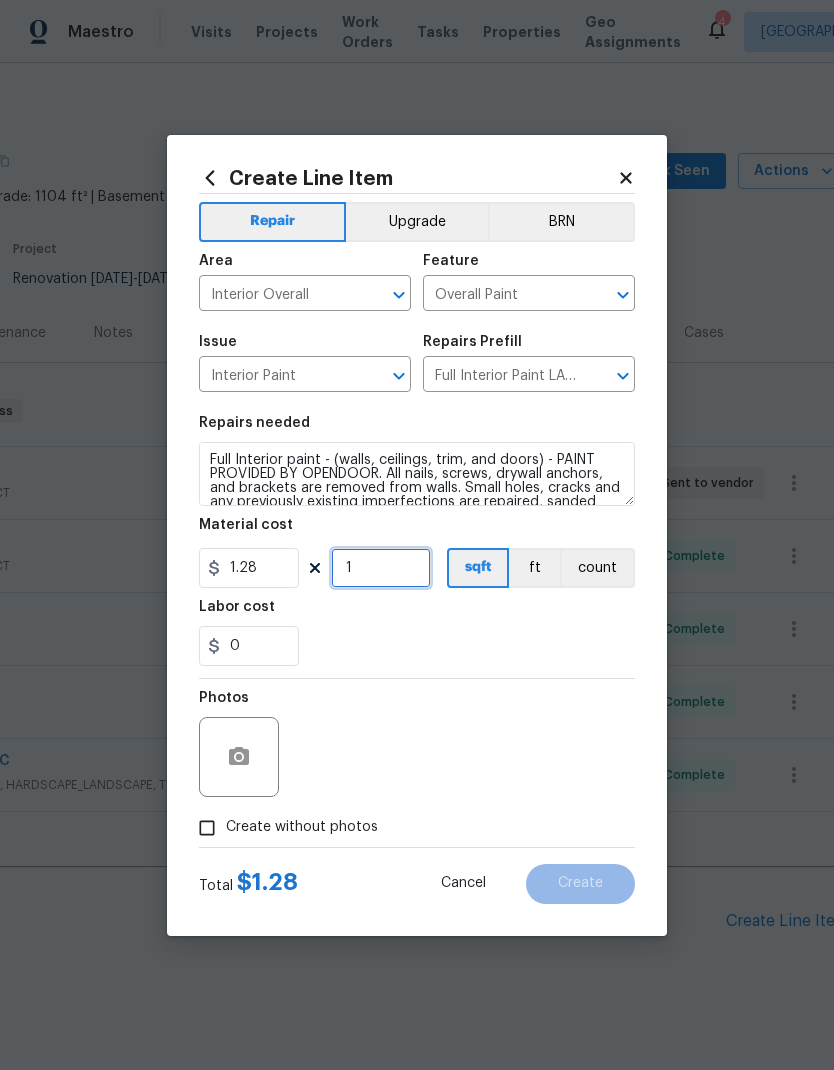 click on "1" at bounding box center (381, 568) 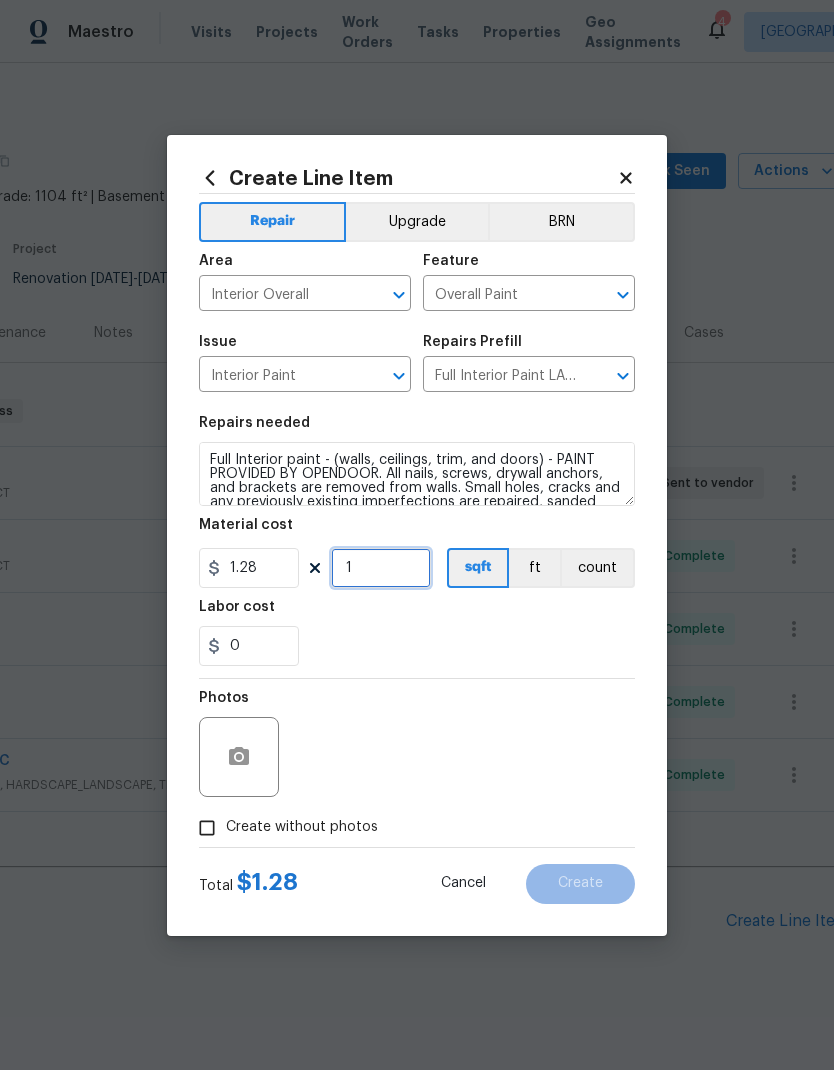click on "1" at bounding box center (381, 568) 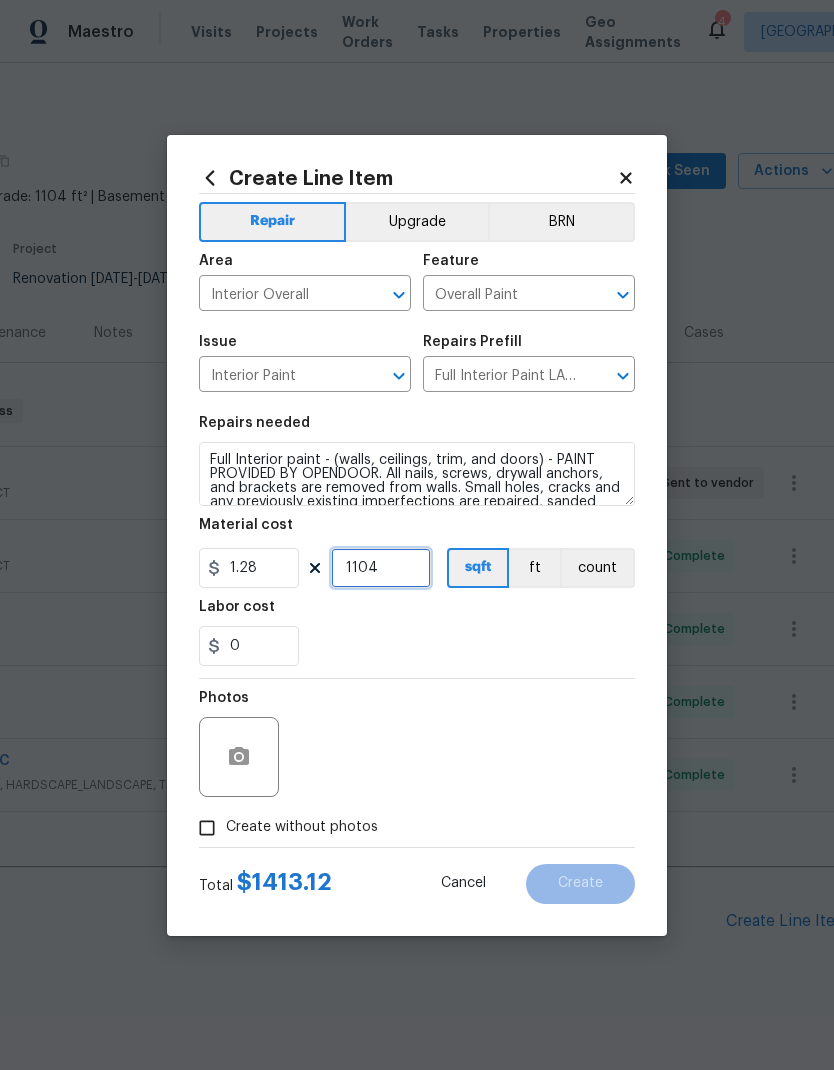 type on "1104" 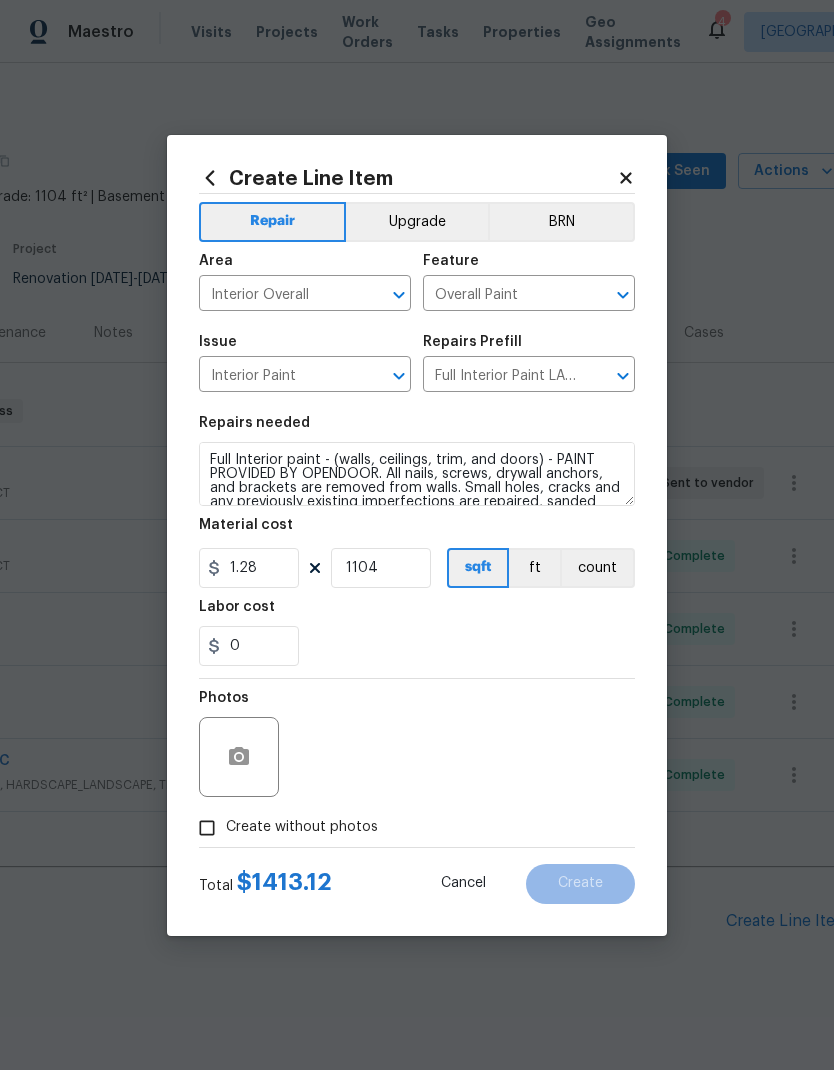 click on "0" at bounding box center [417, 646] 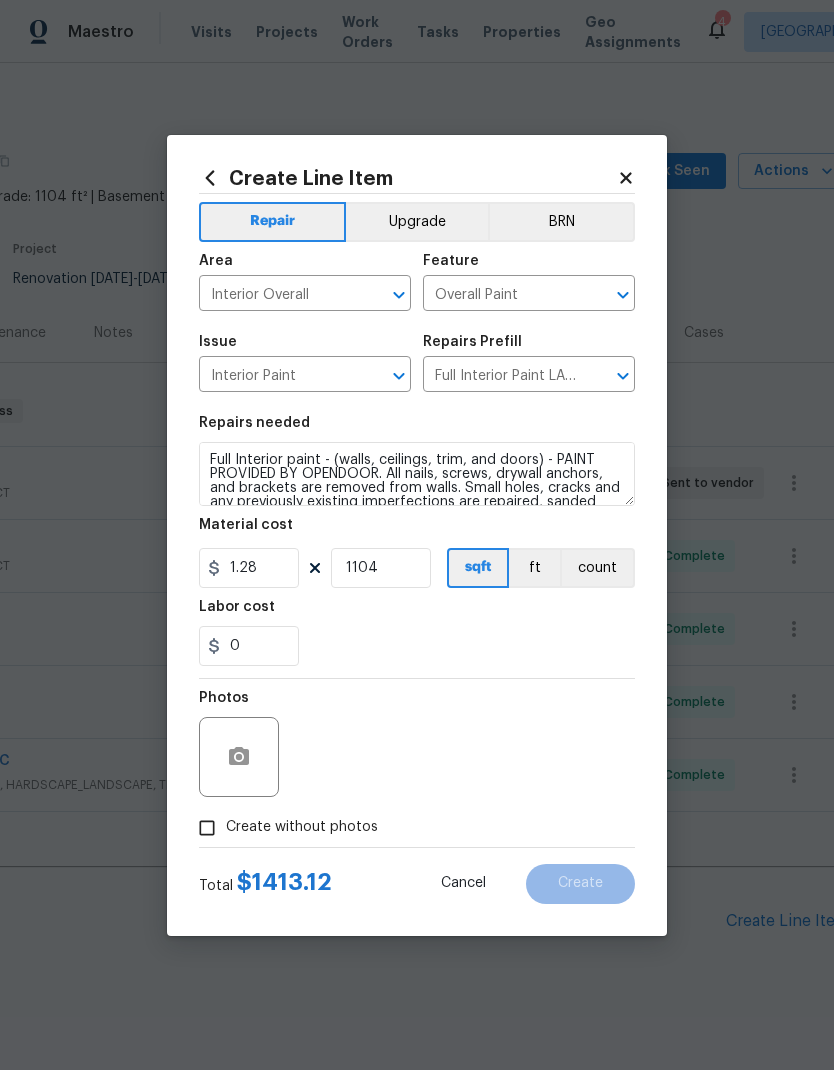 click on "Create without photos" at bounding box center (207, 828) 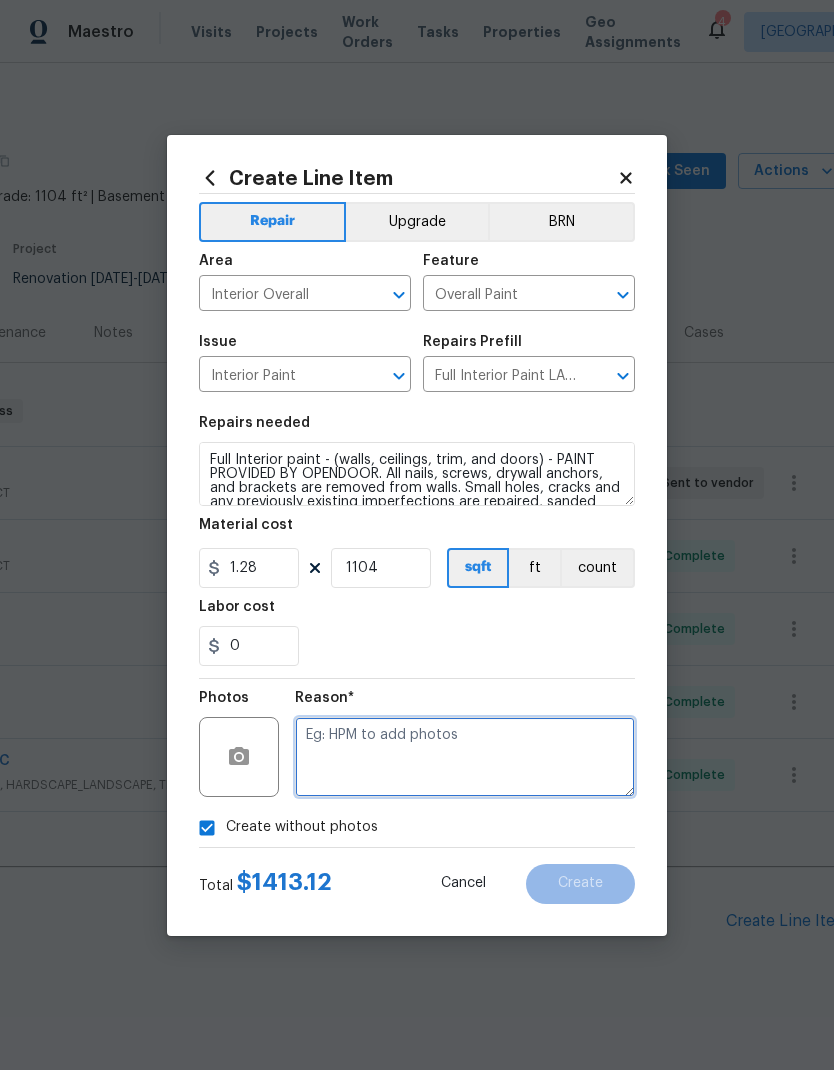click at bounding box center (465, 757) 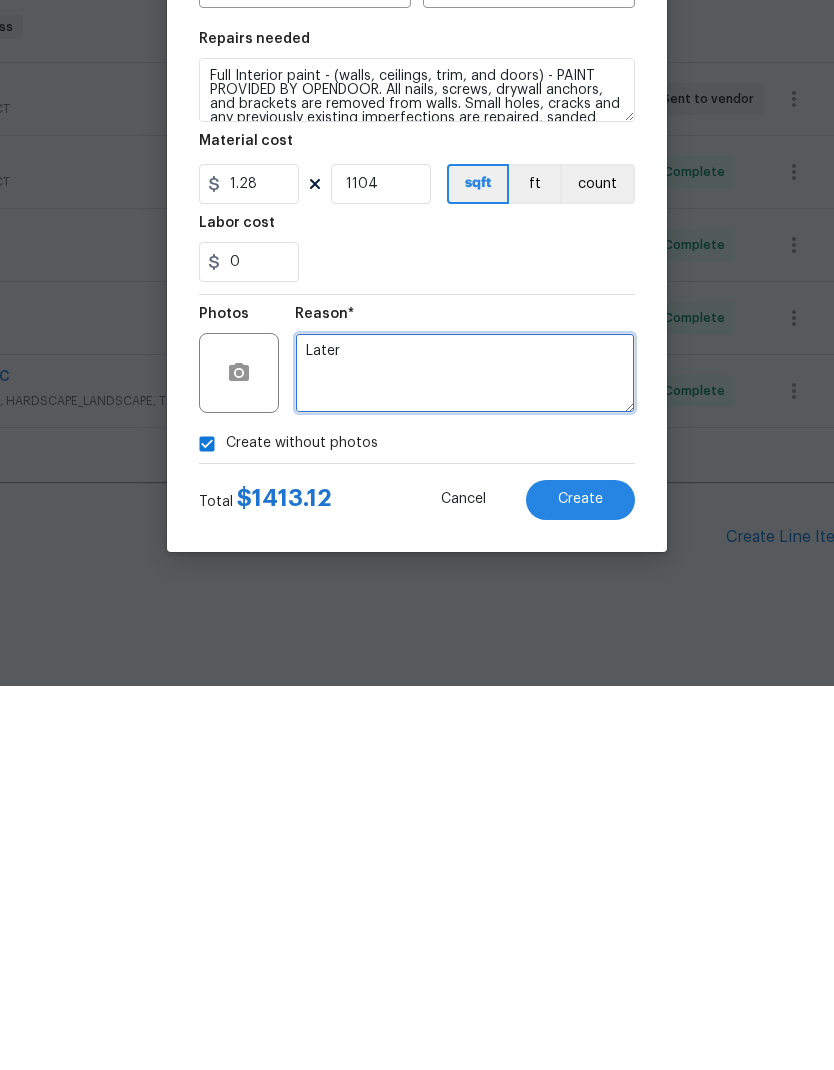 type on "Later" 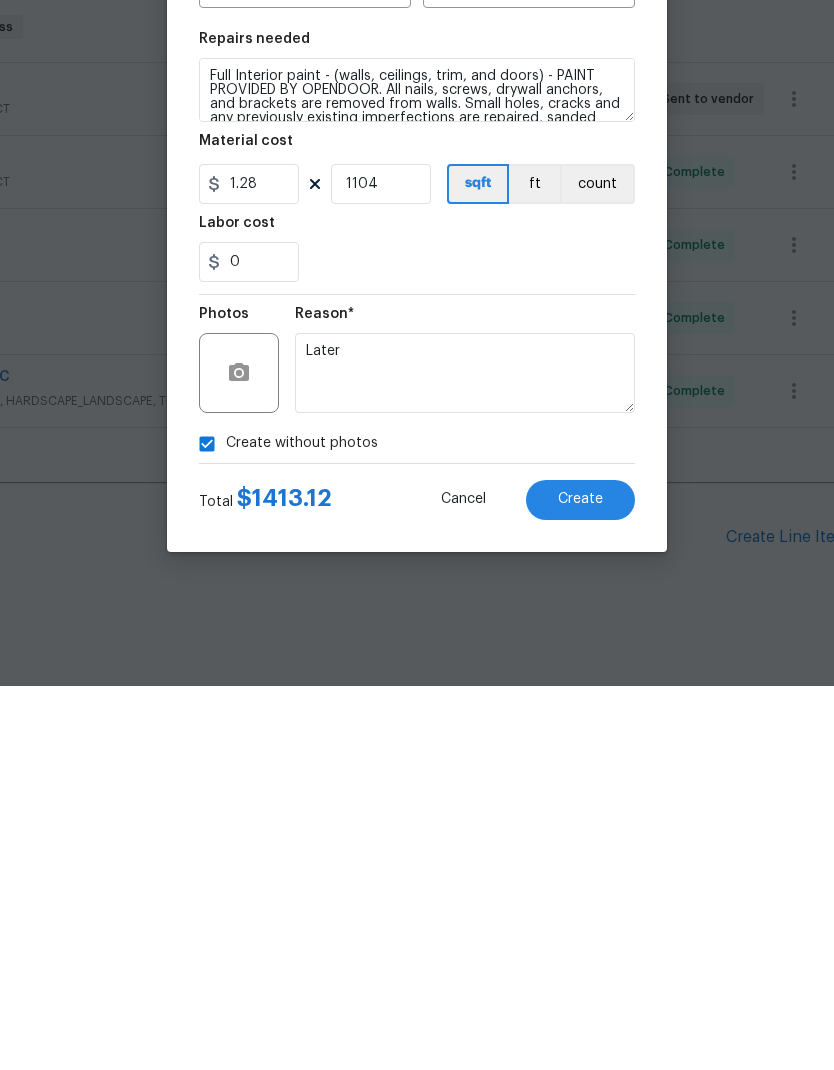 click on "Create" at bounding box center (580, 883) 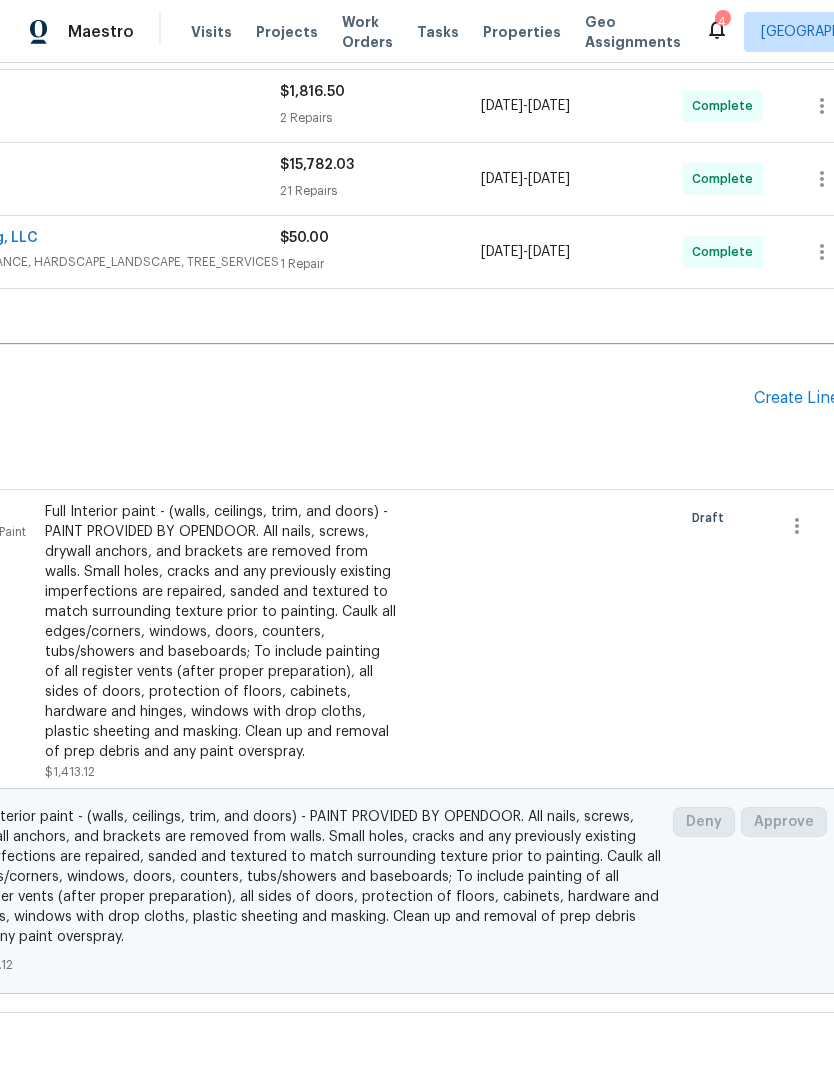 scroll, scrollTop: 522, scrollLeft: 251, axis: both 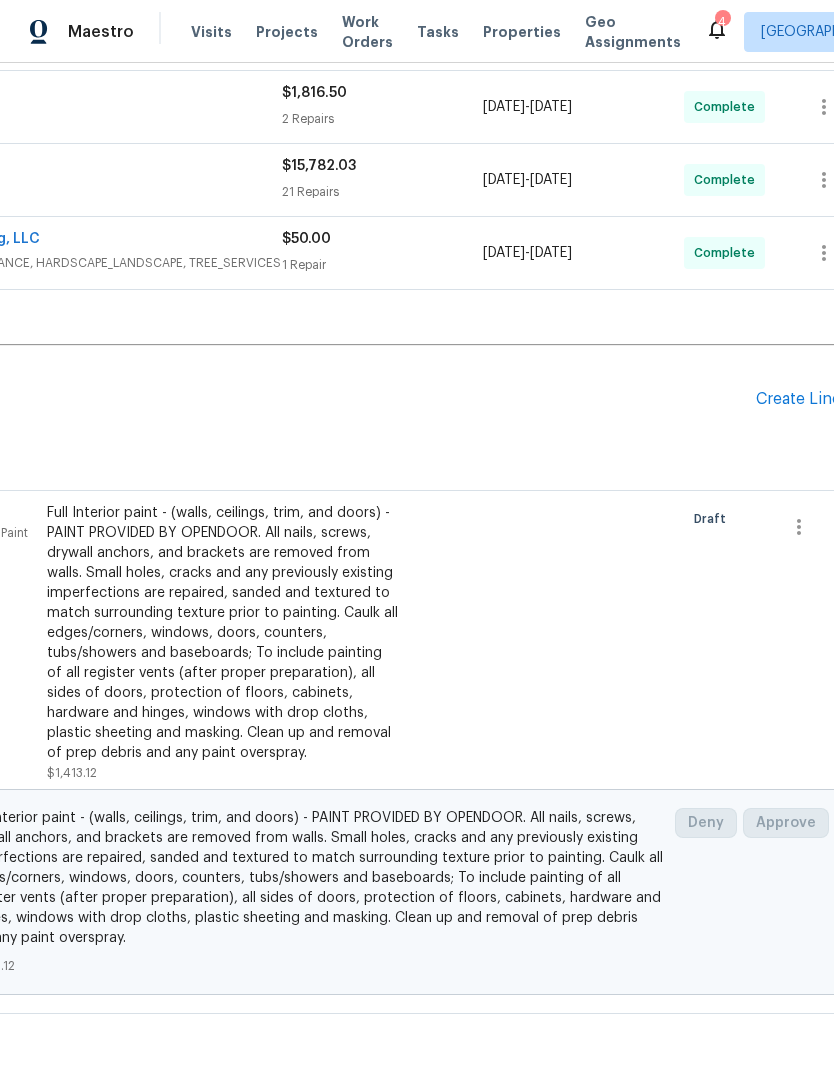 click on "Create Line Item" at bounding box center [817, 399] 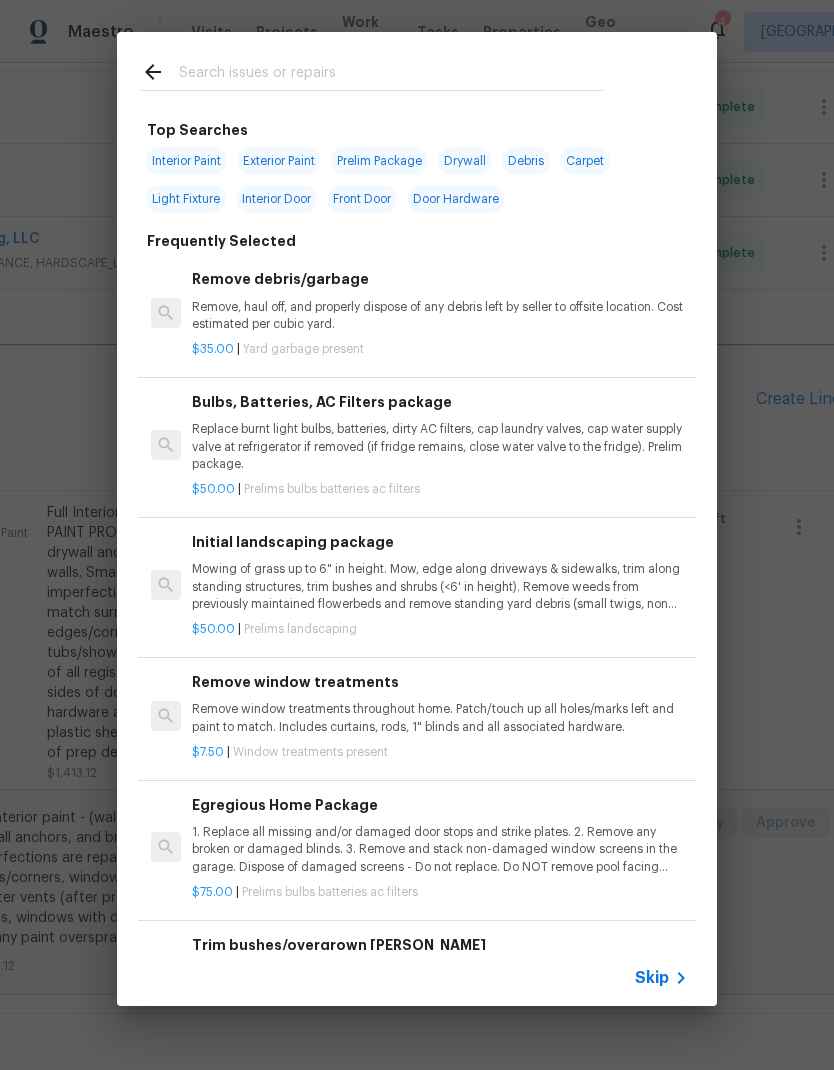click at bounding box center (391, 75) 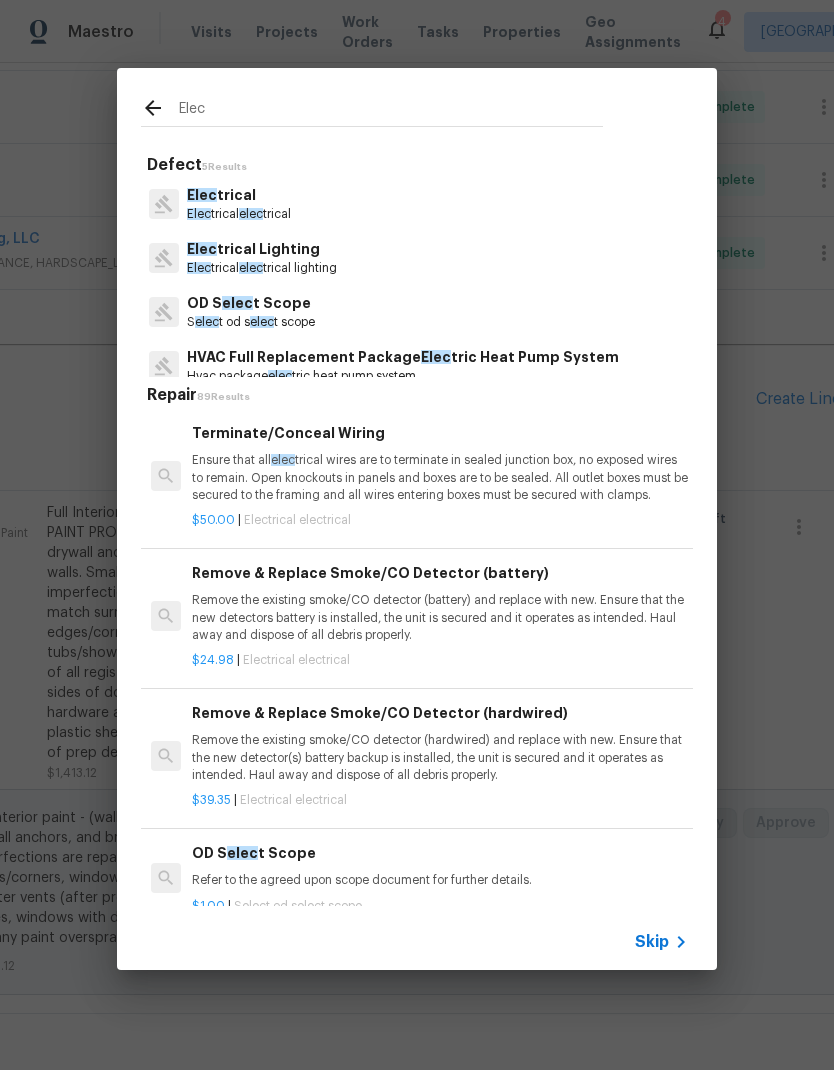type on "Elec" 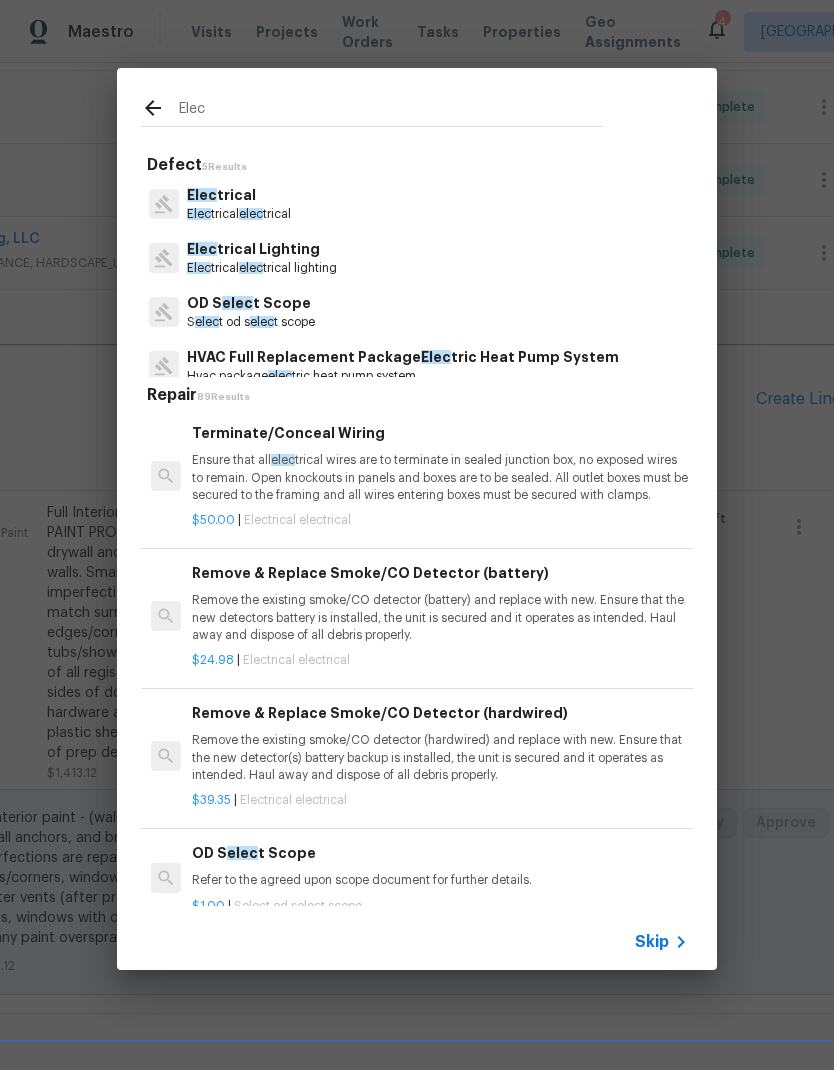 click on "Elec trical Elec trical  elec trical" at bounding box center (417, 204) 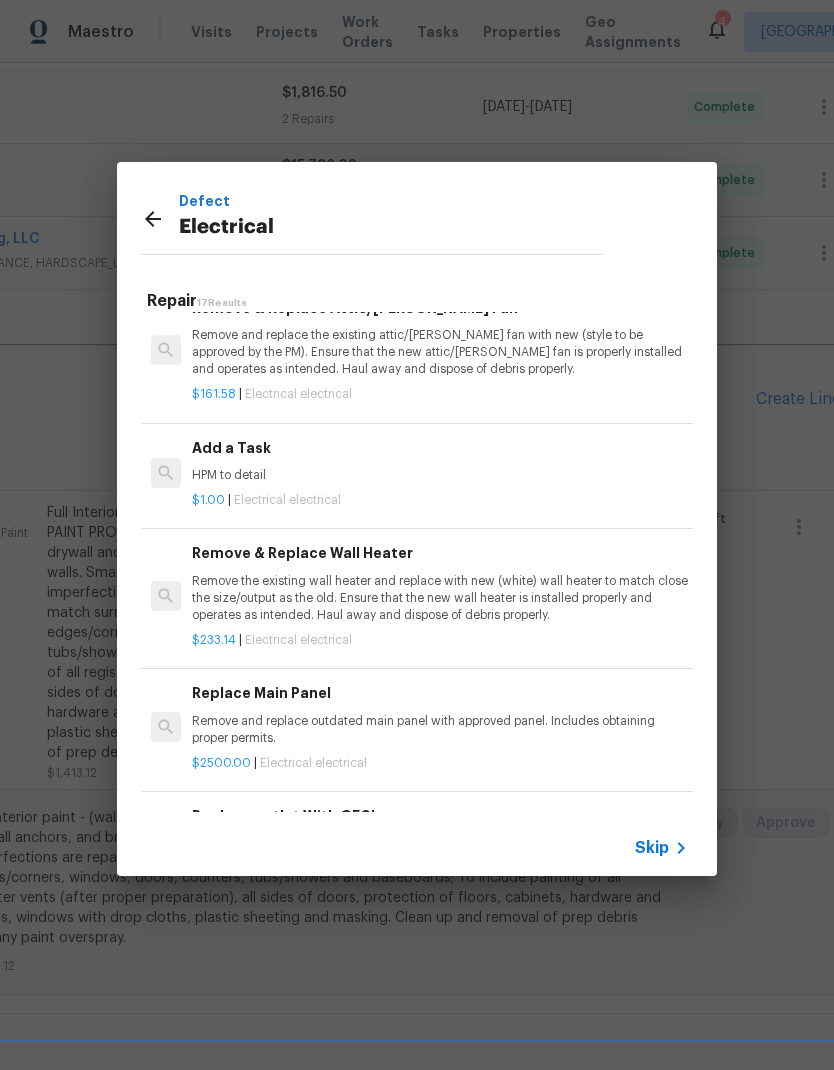 scroll, scrollTop: 1379, scrollLeft: 0, axis: vertical 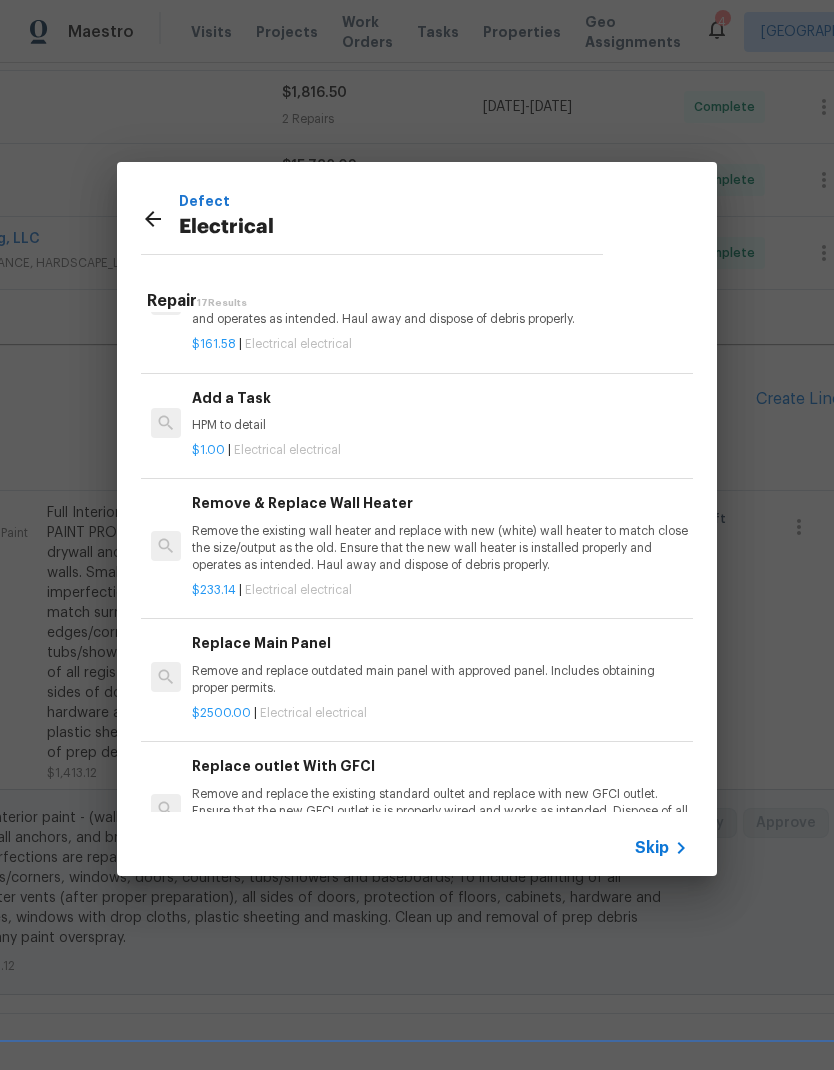 click on "$1.00   |   Electrical electrical" at bounding box center (440, 446) 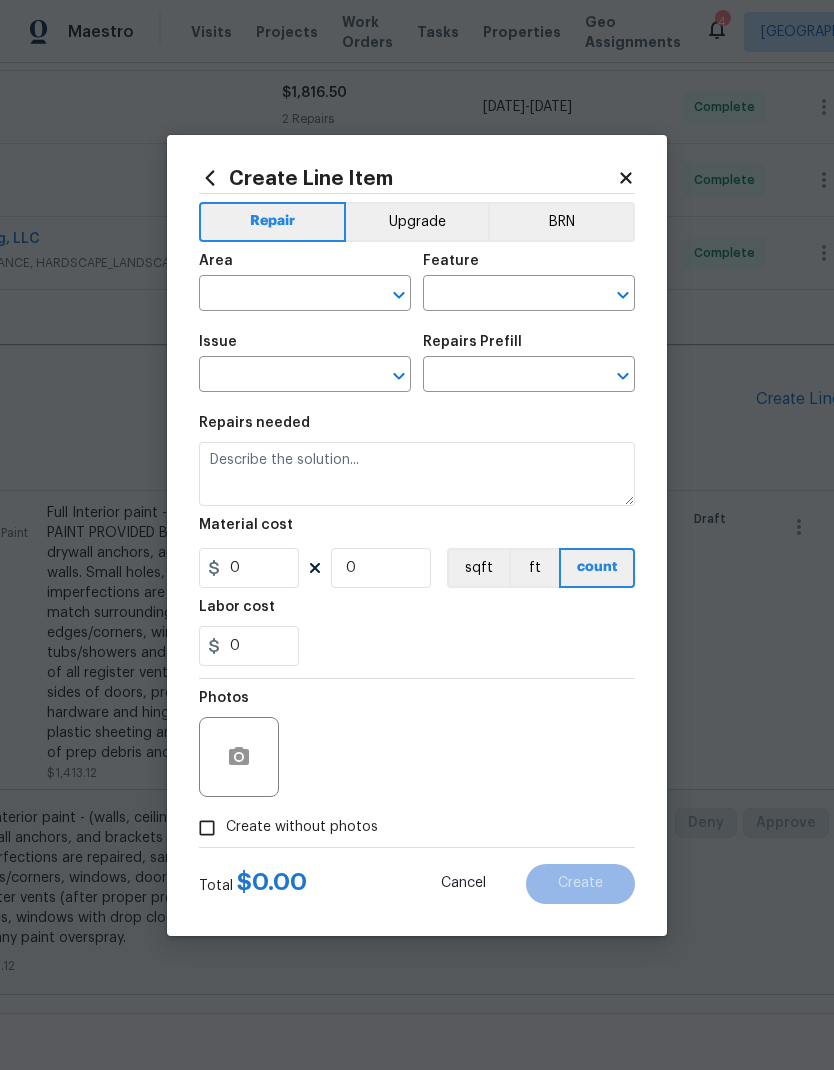 type on "Electrical" 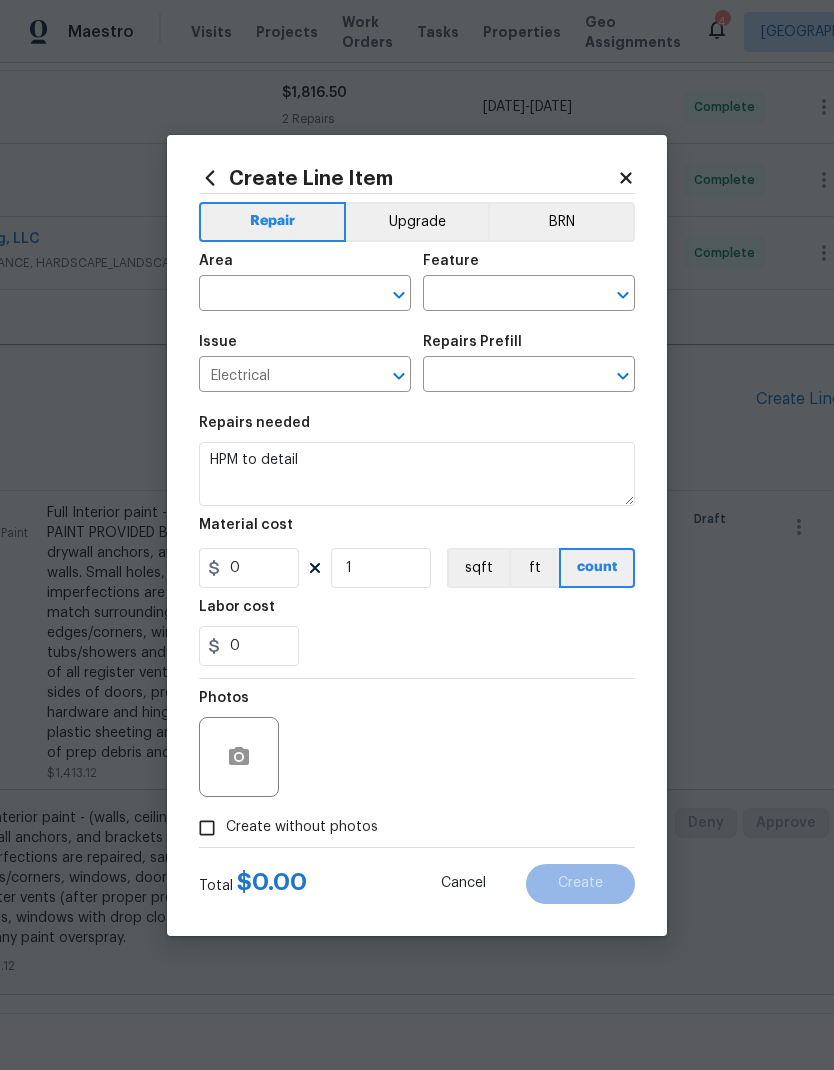 type on "Add a Task $1.00" 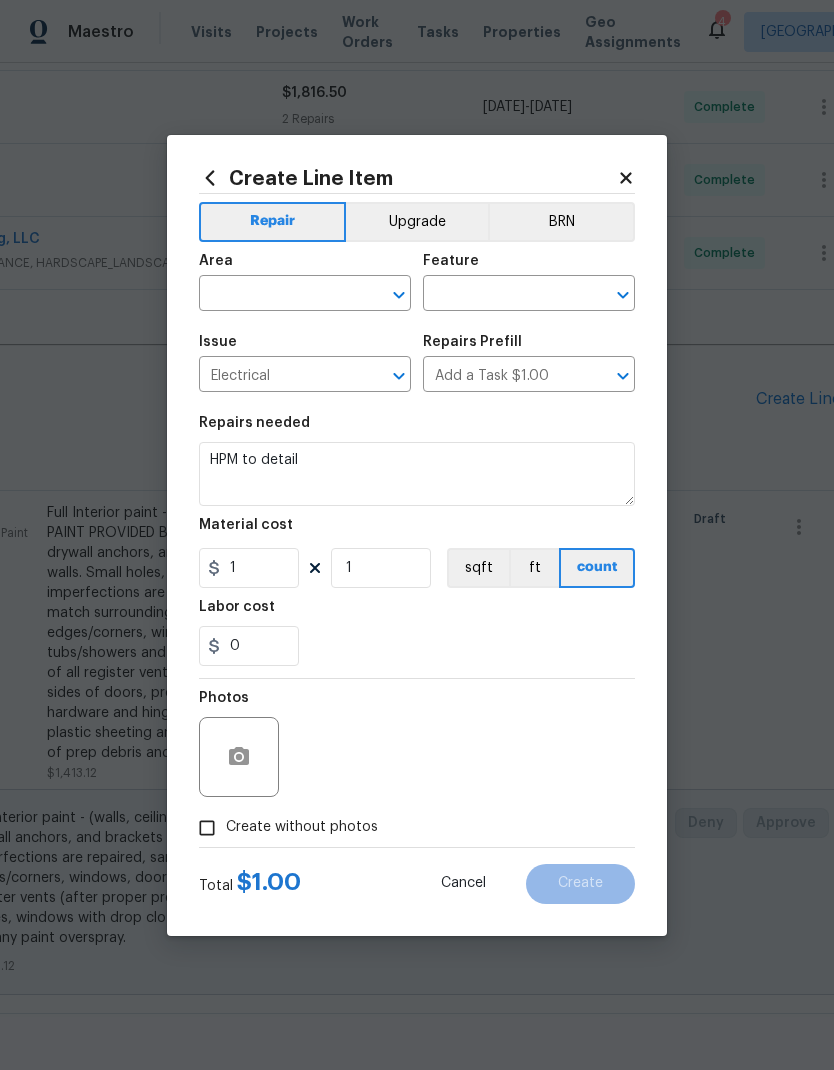 click at bounding box center (277, 295) 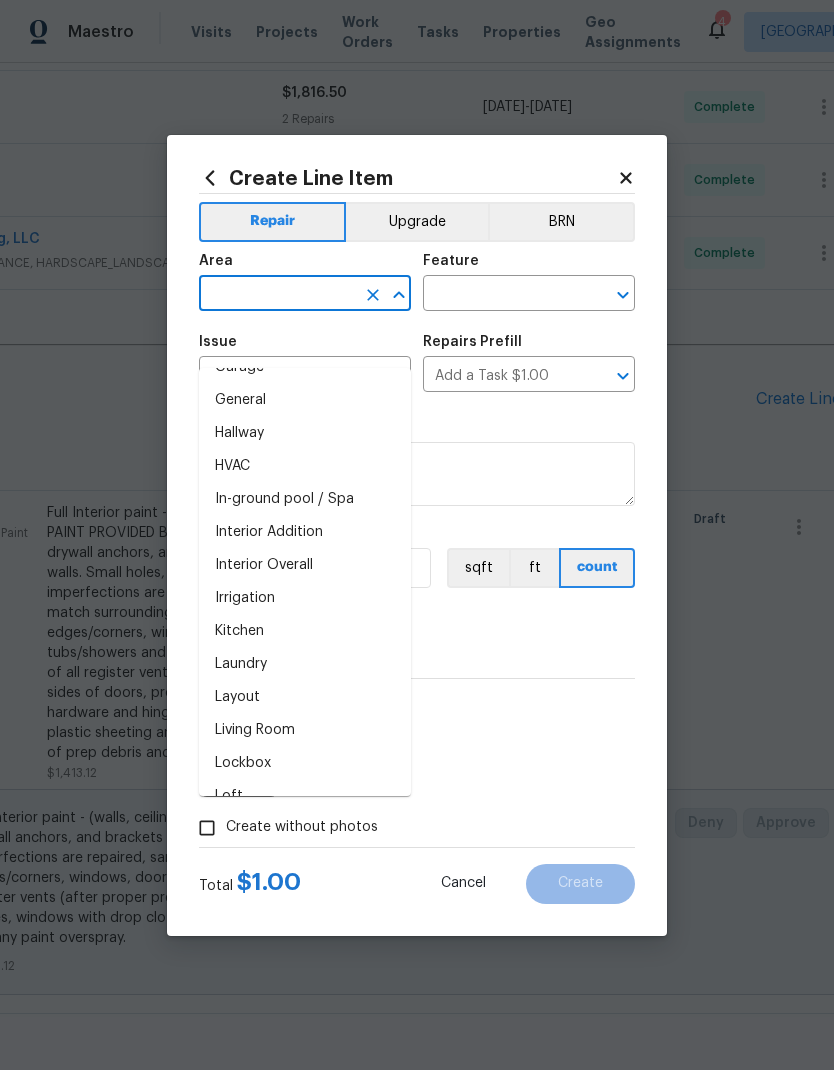 scroll, scrollTop: 668, scrollLeft: 0, axis: vertical 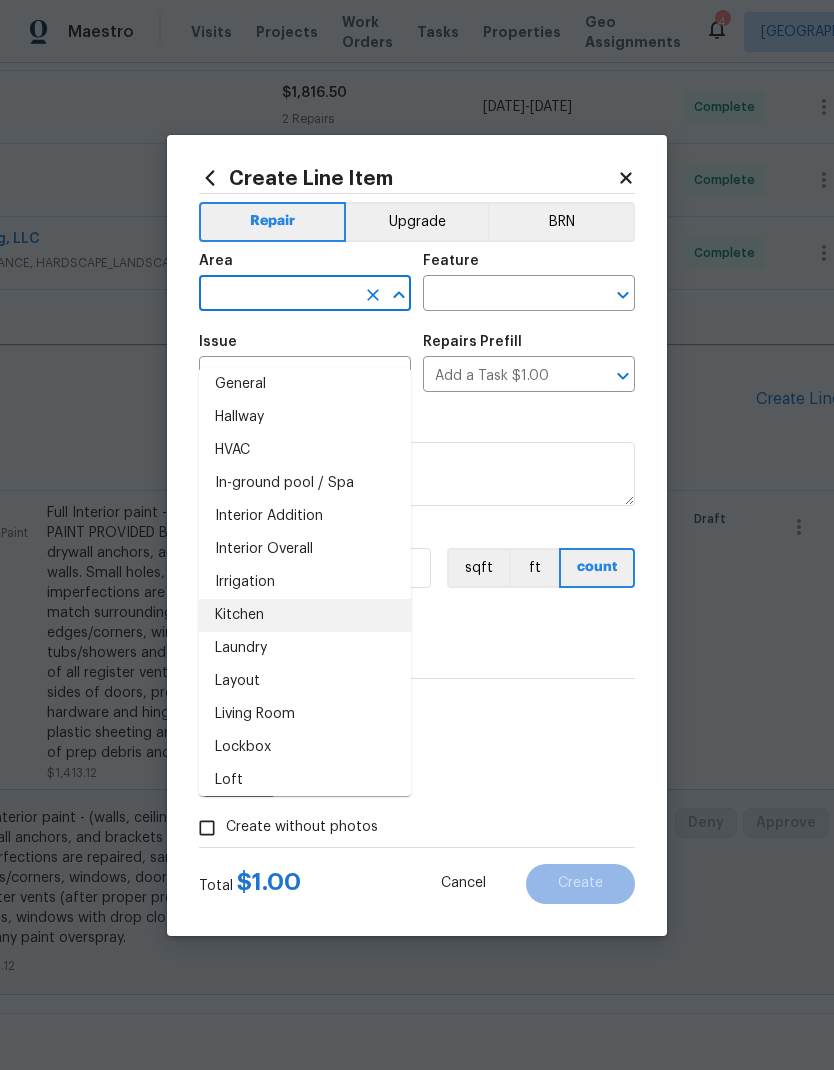 click on "Kitchen" at bounding box center [305, 615] 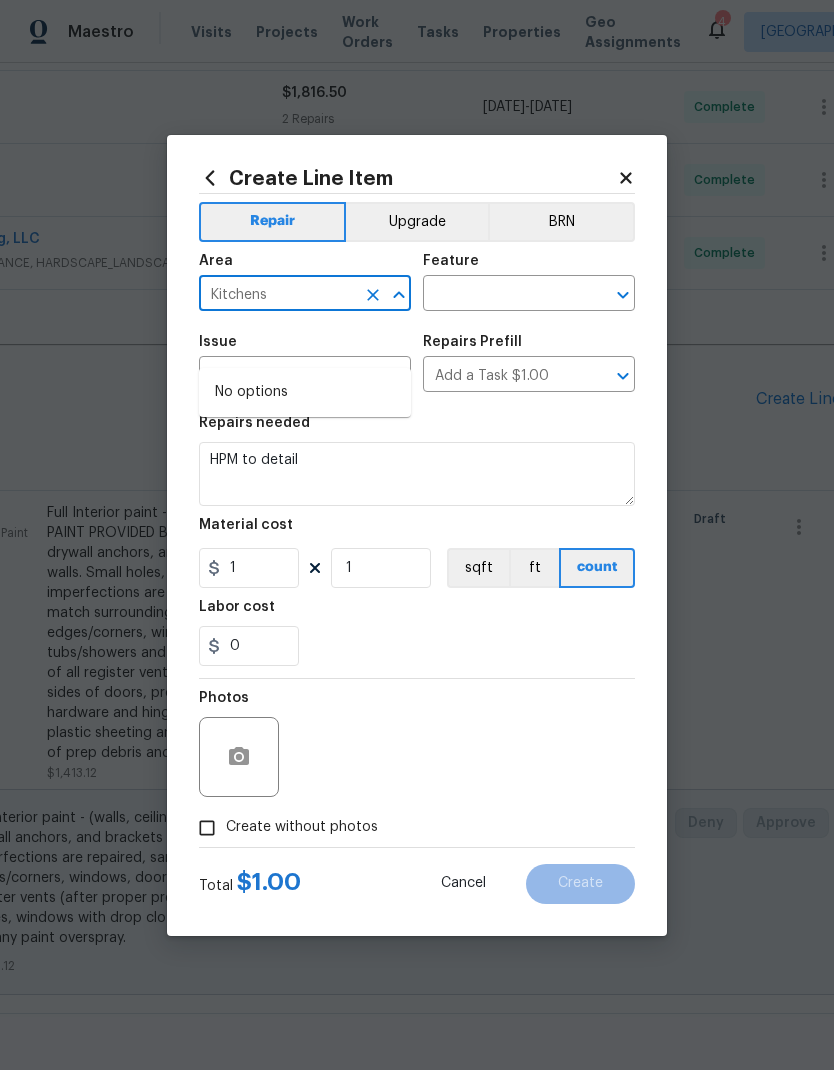type on "Kitchen" 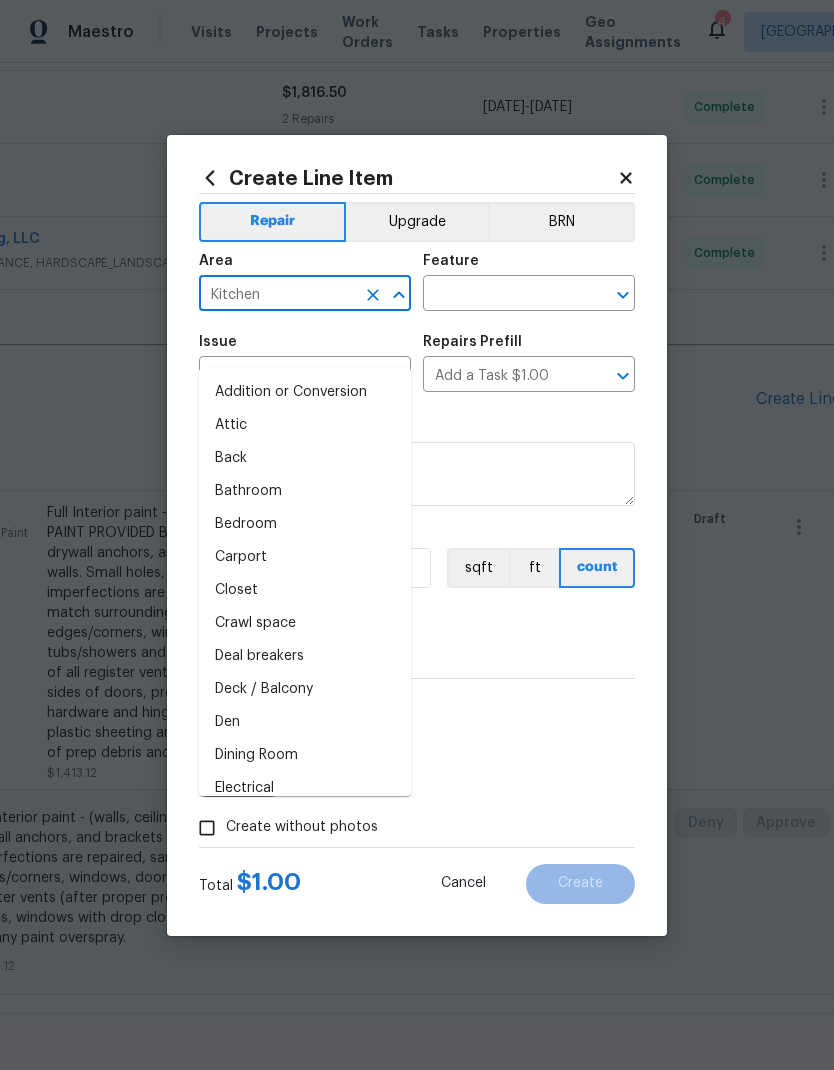 click at bounding box center [501, 295] 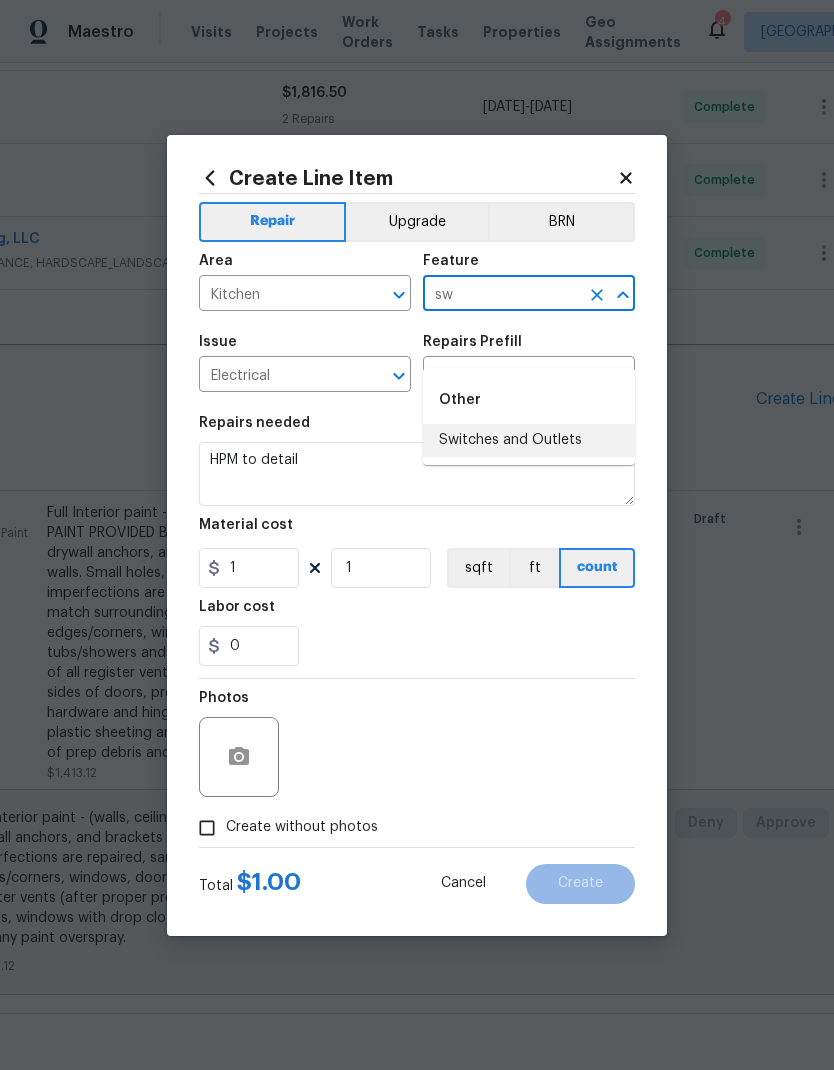 click on "Switches and Outlets" at bounding box center [529, 440] 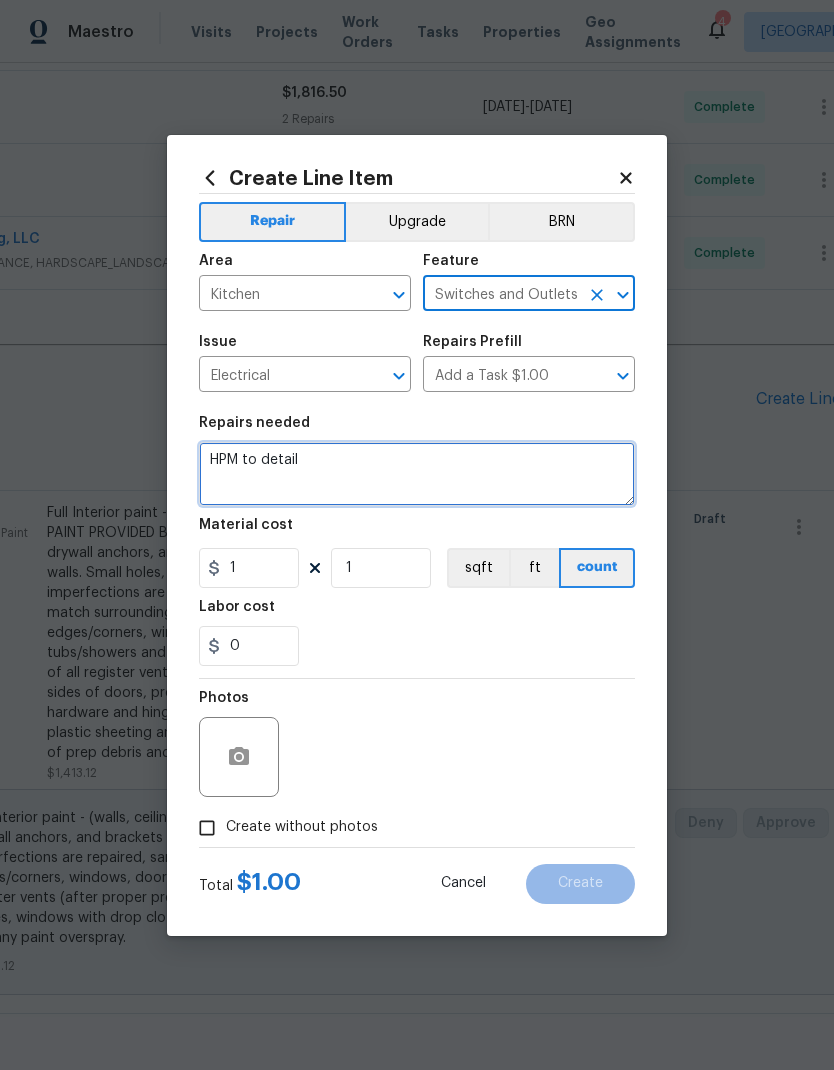 click on "HPM to detail" at bounding box center [417, 474] 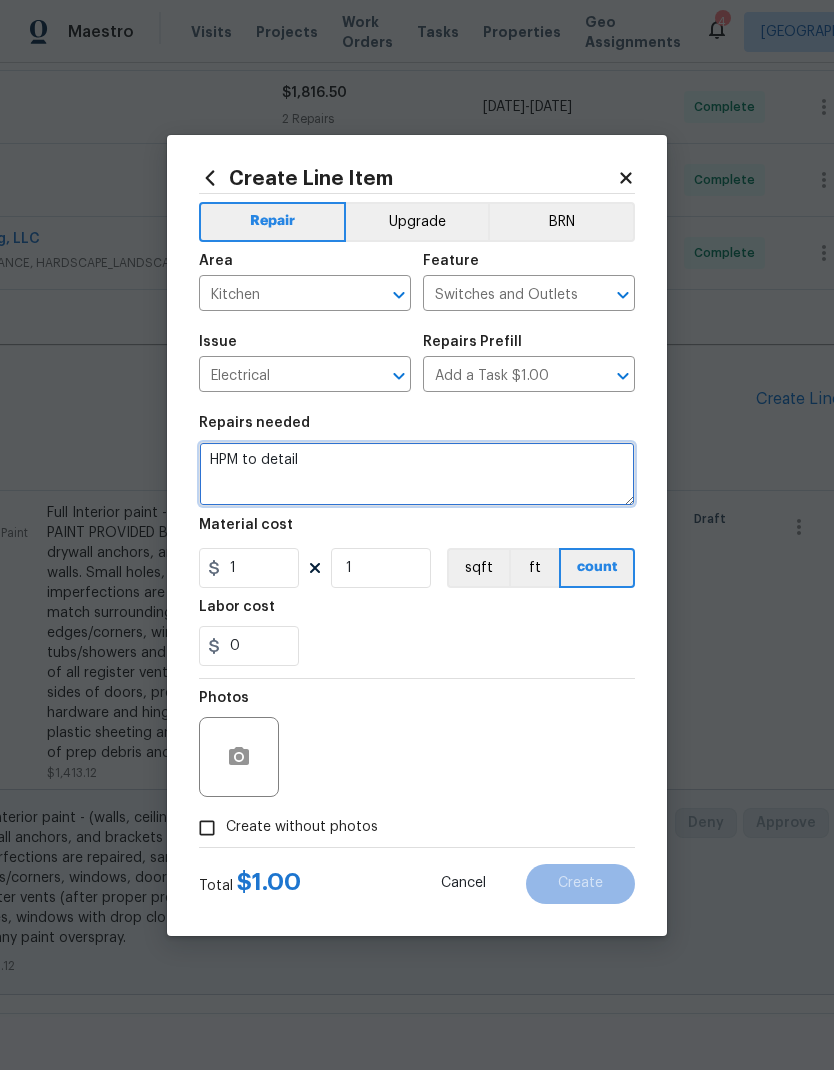 click on "HPM to detail" at bounding box center (417, 474) 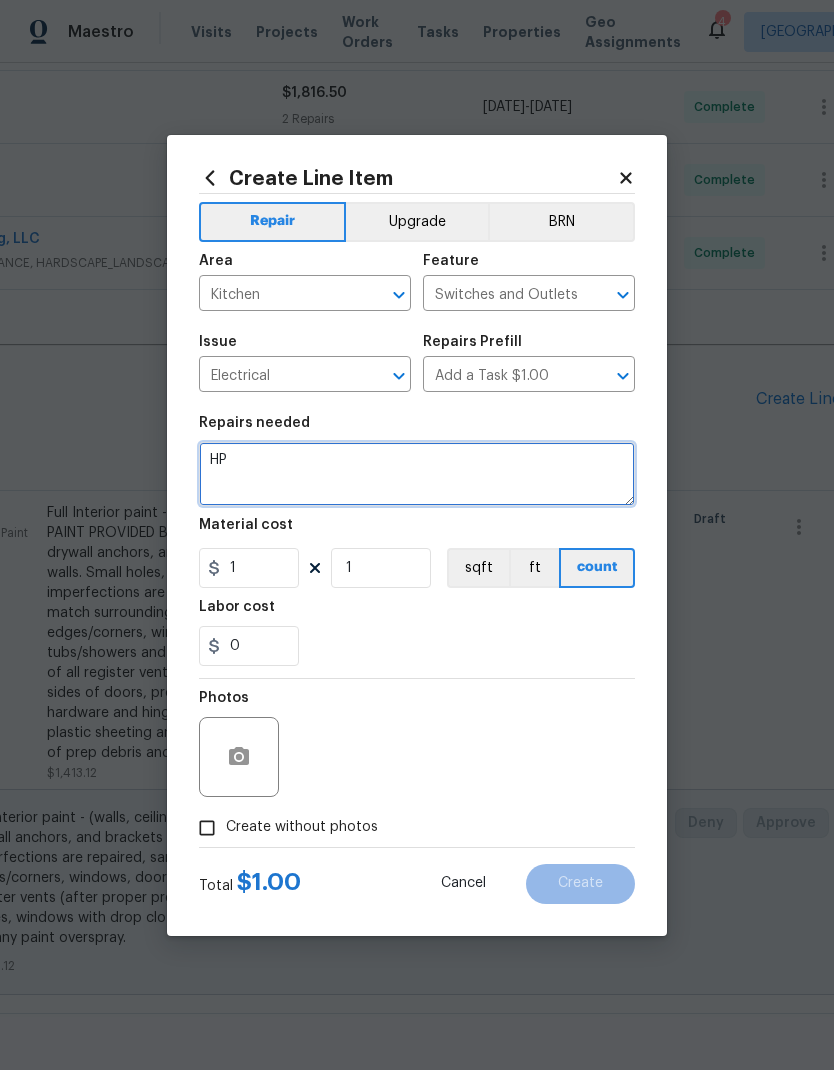 type on "H" 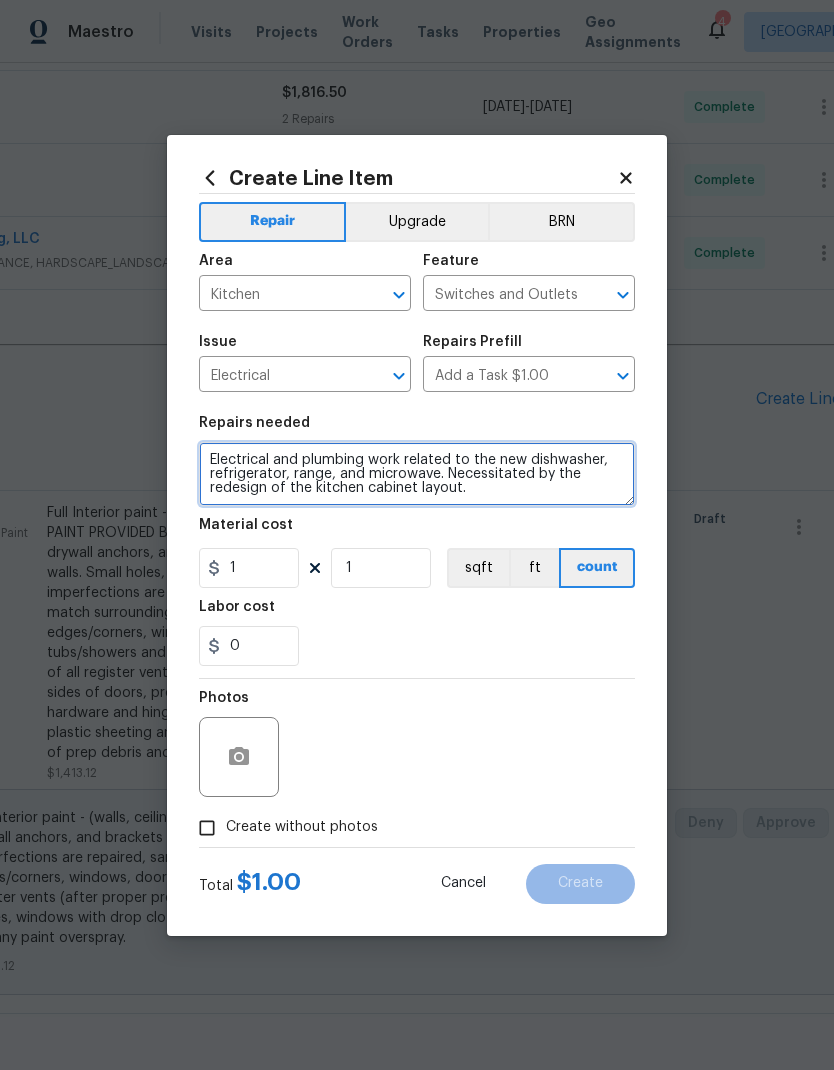type on "Electrical and plumbing work related to the new dishwasher, refrigerator, range, and microwave. Necessitated by the redesign of the kitchen cabinet layout." 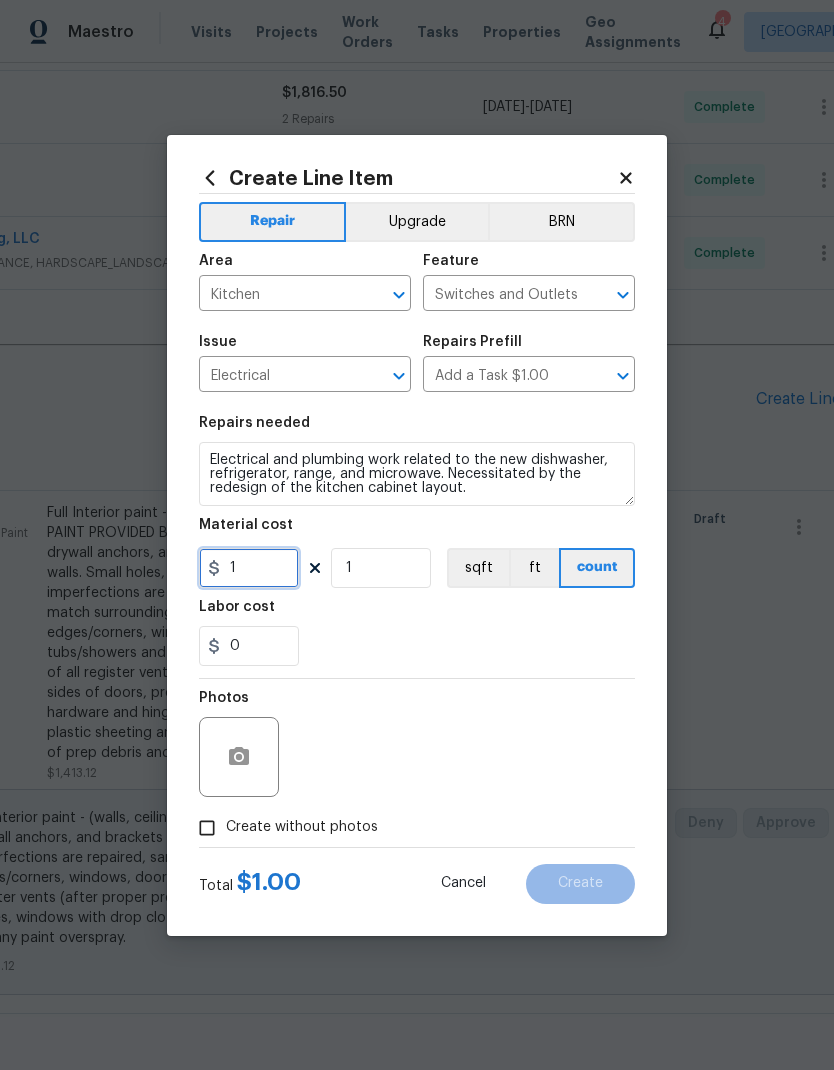 click on "1" at bounding box center (249, 568) 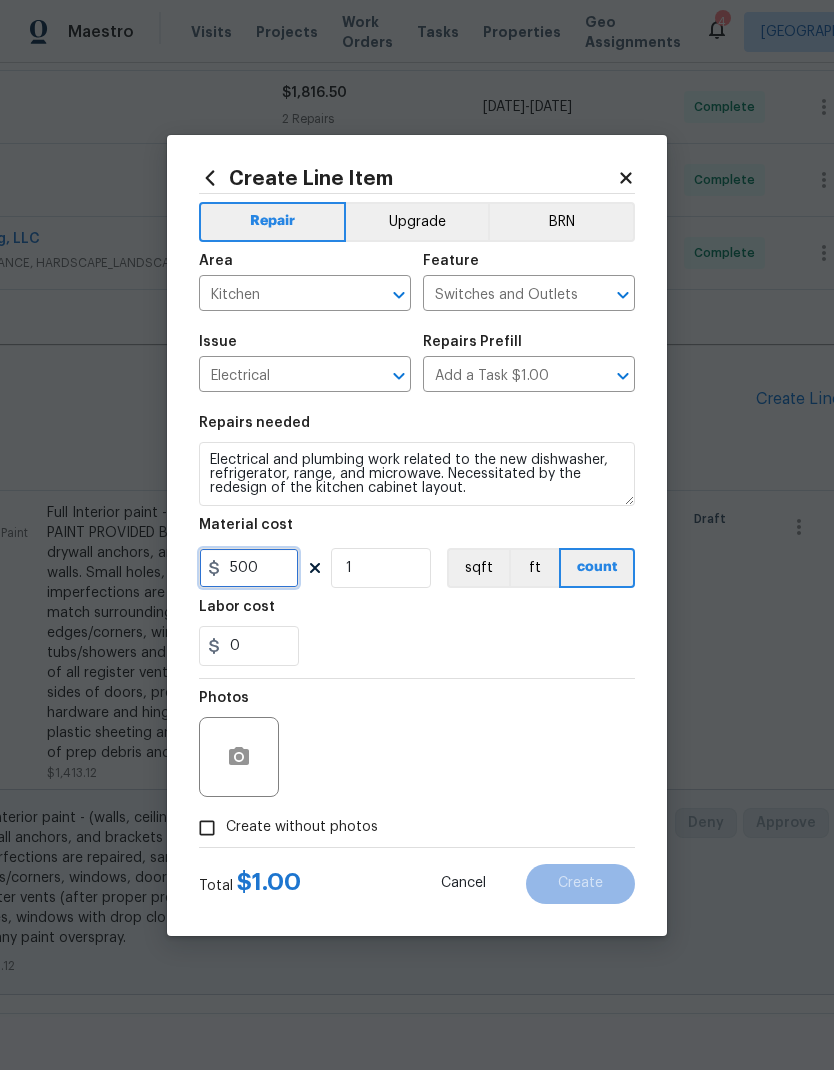 type on "500" 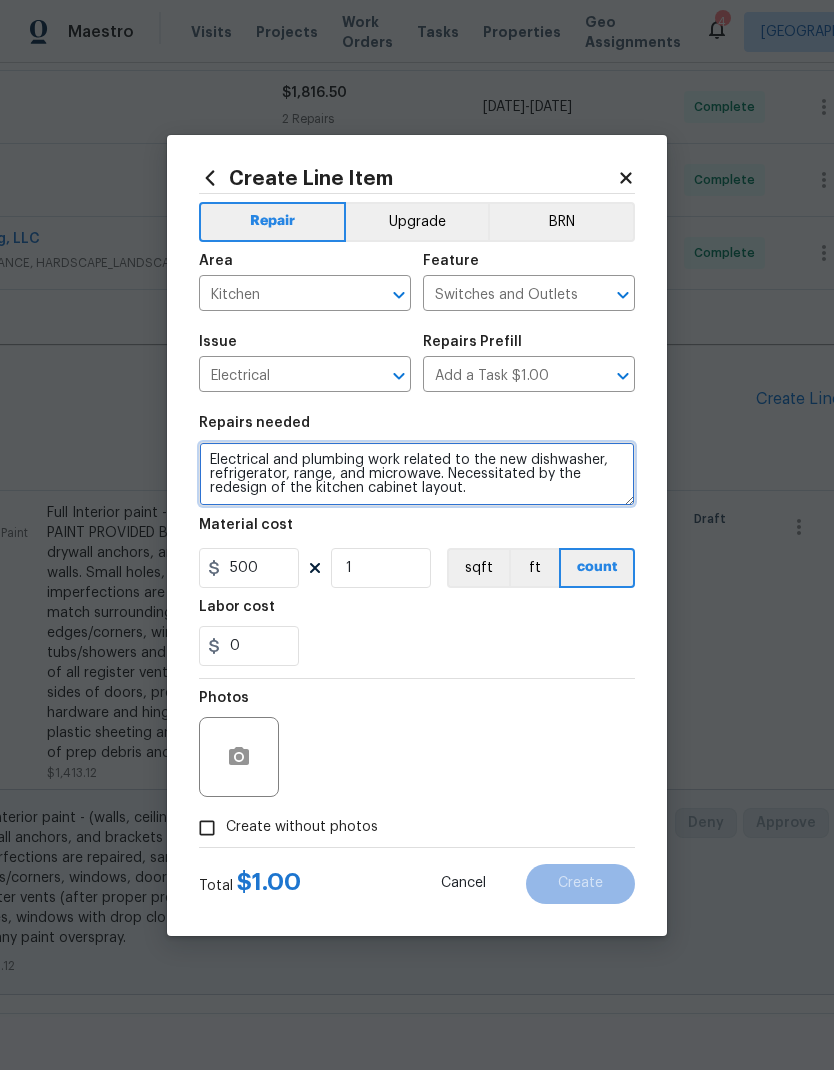 click on "Electrical and plumbing work related to the new dishwasher, refrigerator, range, and microwave. Necessitated by the redesign of the kitchen cabinet layout." at bounding box center [417, 474] 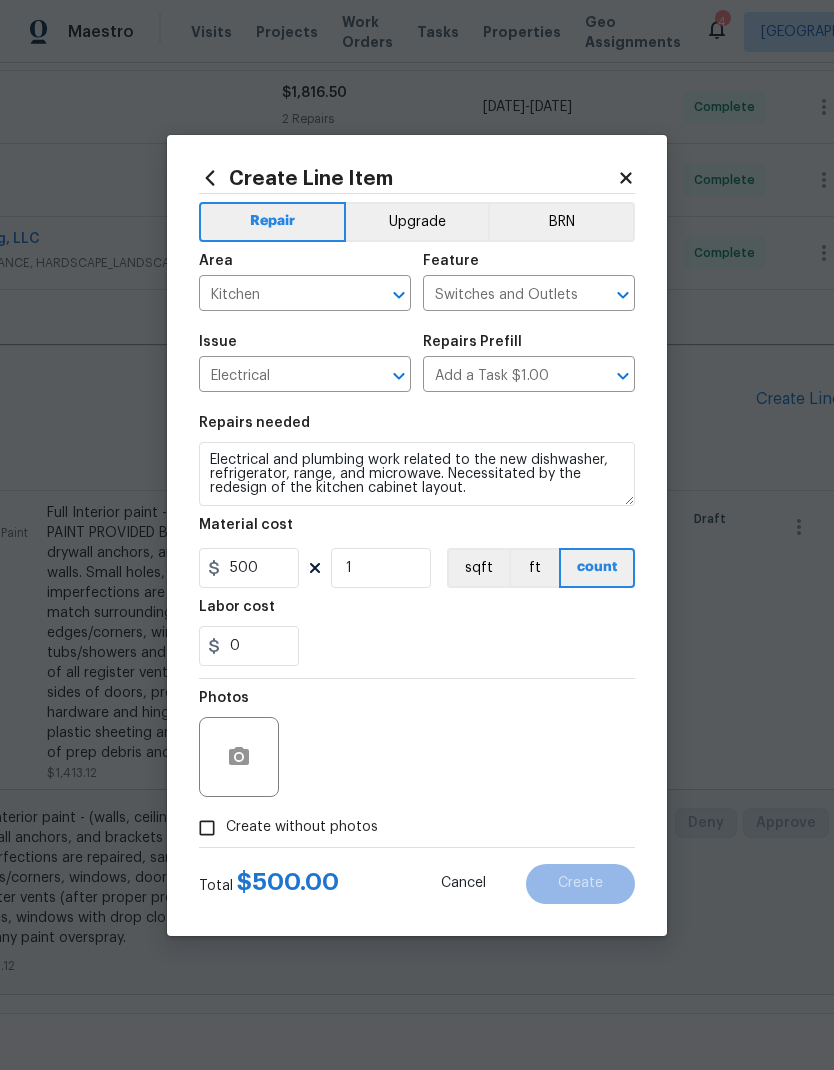 click on "0" at bounding box center (417, 646) 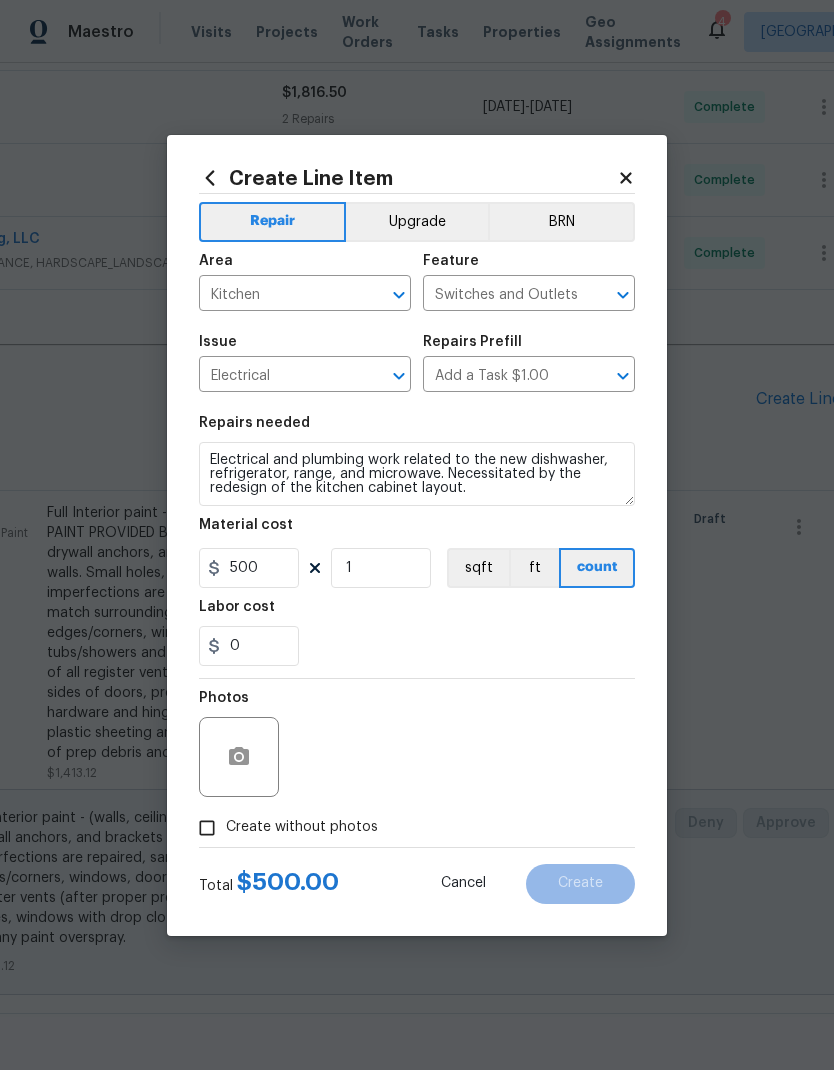 click on "Create without photos" at bounding box center [207, 828] 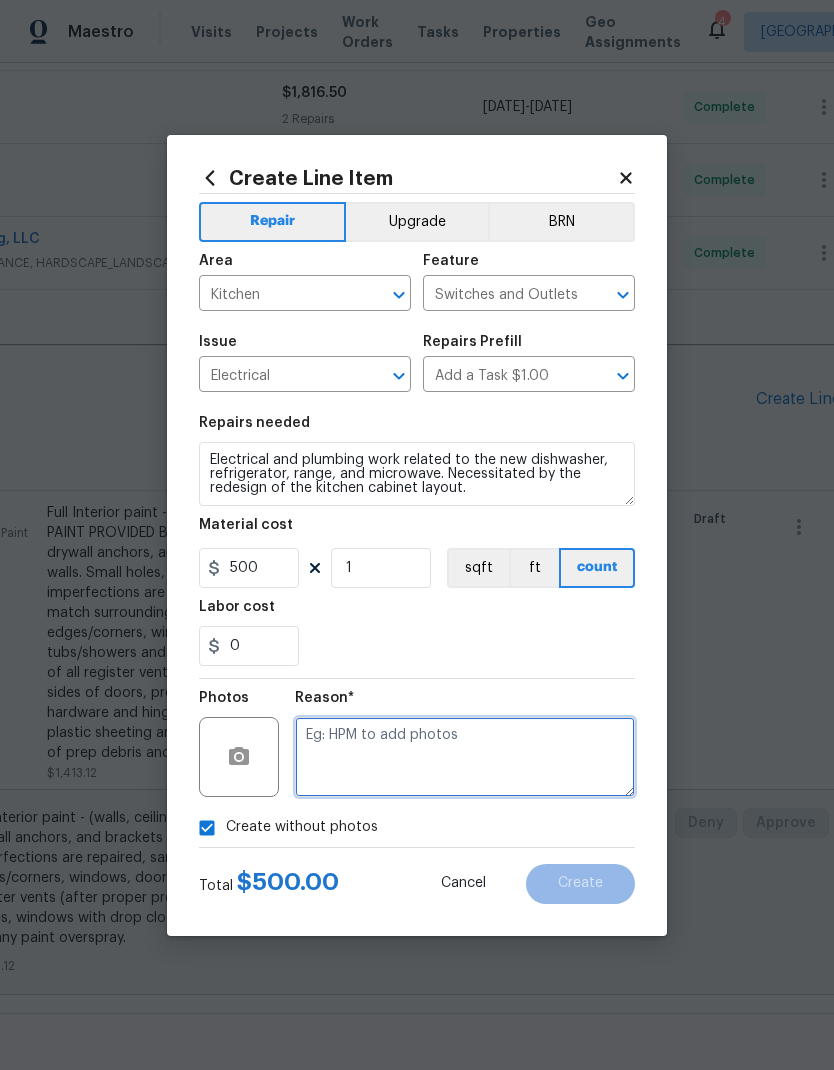 click at bounding box center (465, 757) 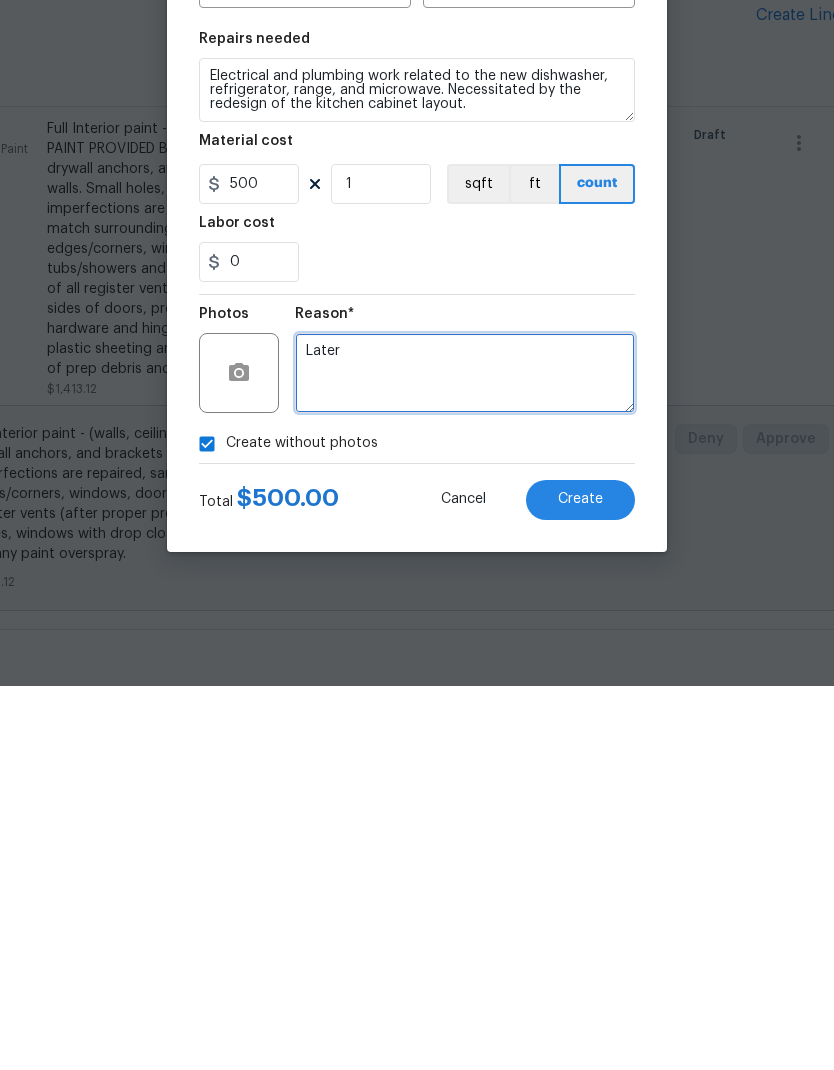 type on "Later" 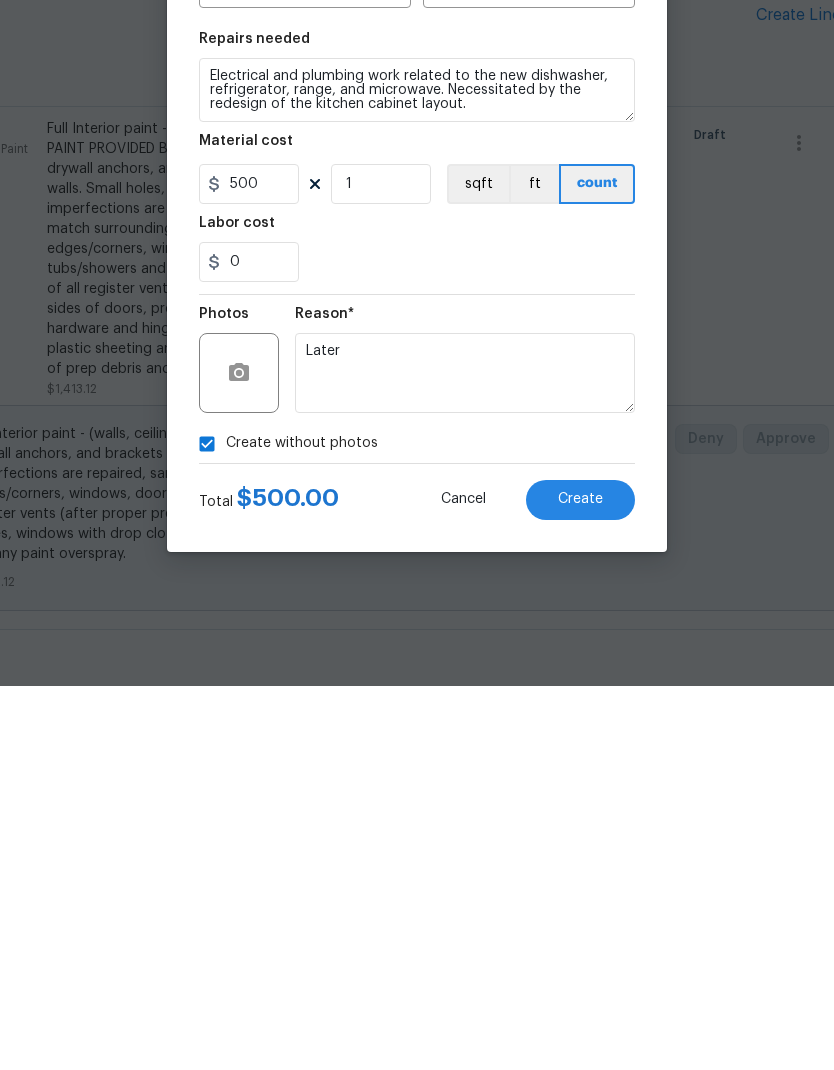 click on "Create" at bounding box center [580, 883] 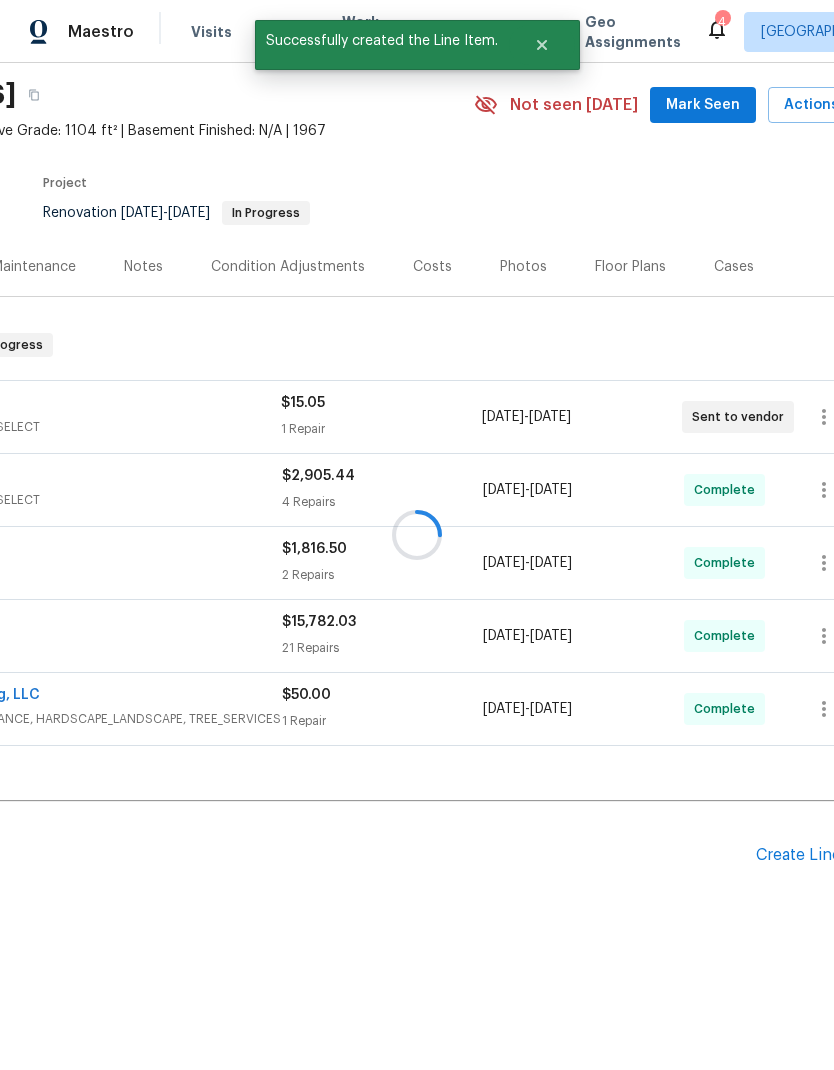 scroll, scrollTop: 65, scrollLeft: 0, axis: vertical 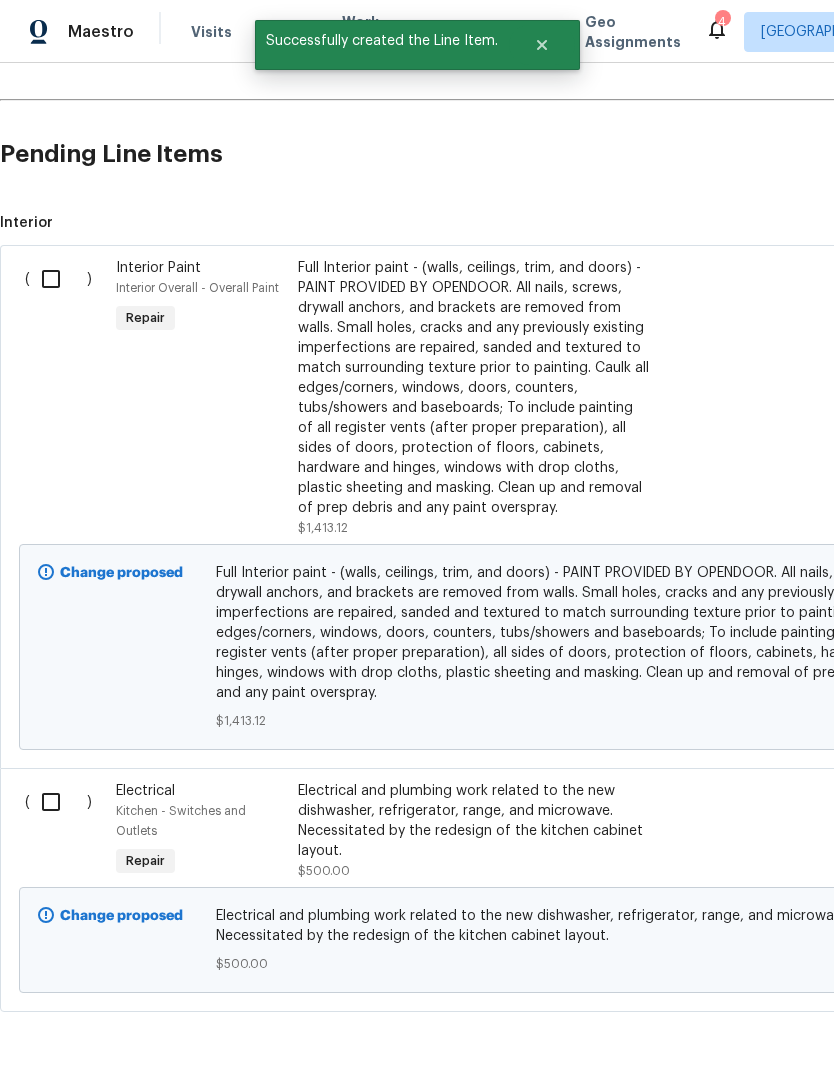 click at bounding box center (58, 279) 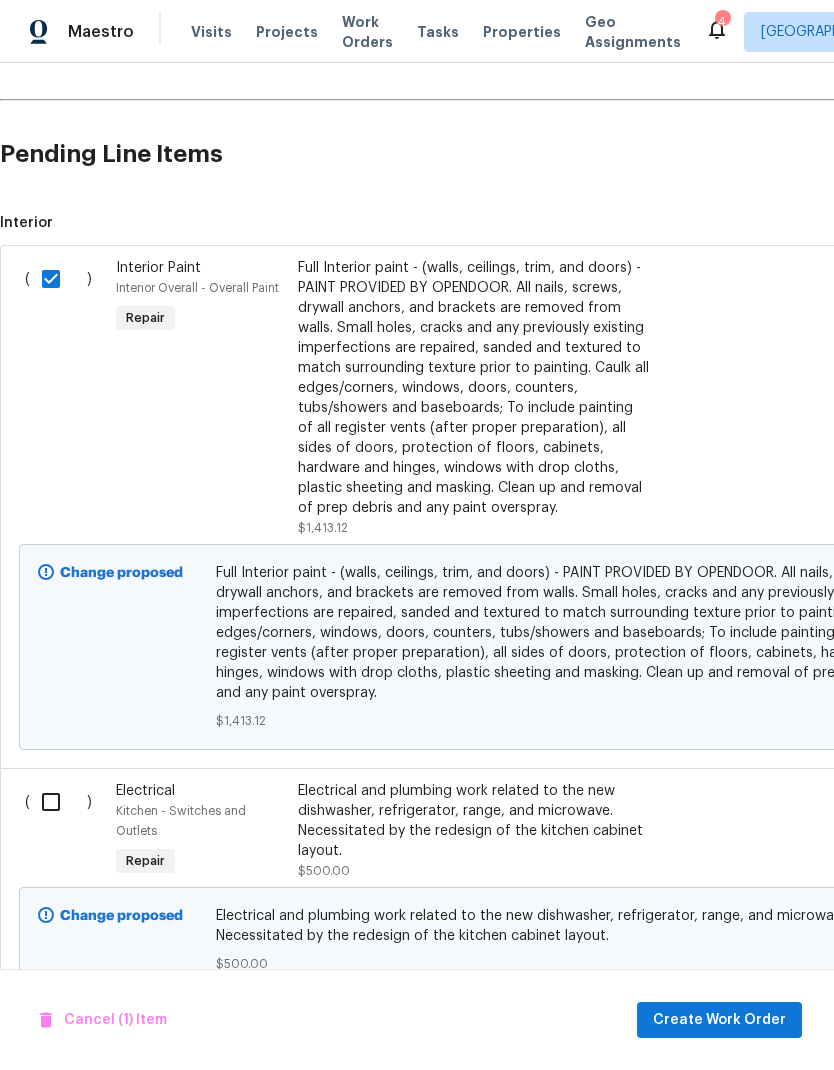 click at bounding box center [58, 802] 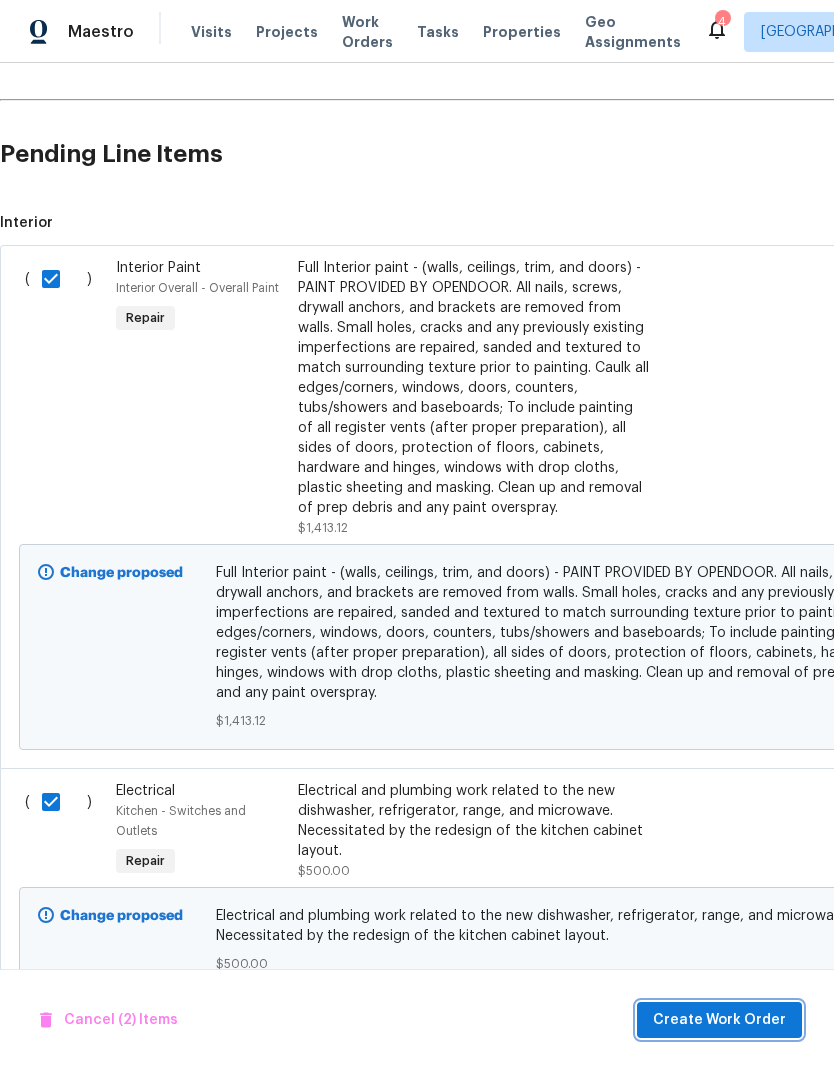 click on "Create Work Order" at bounding box center (719, 1020) 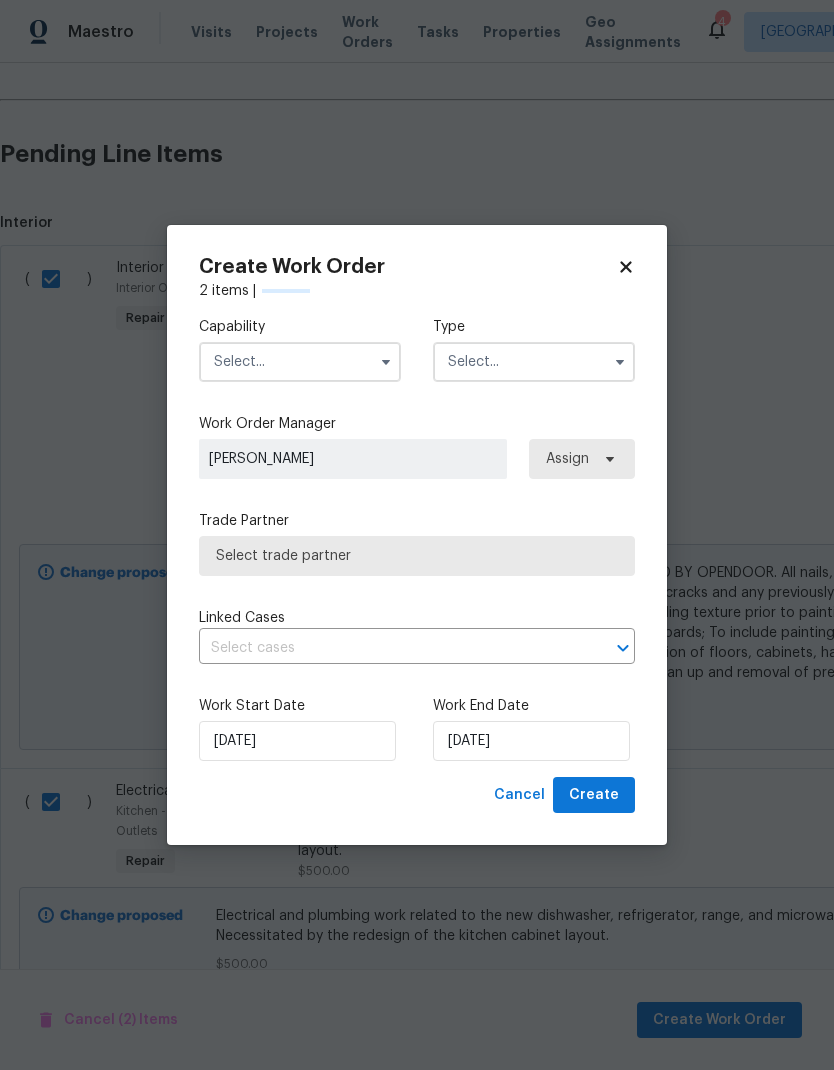 checkbox on "false" 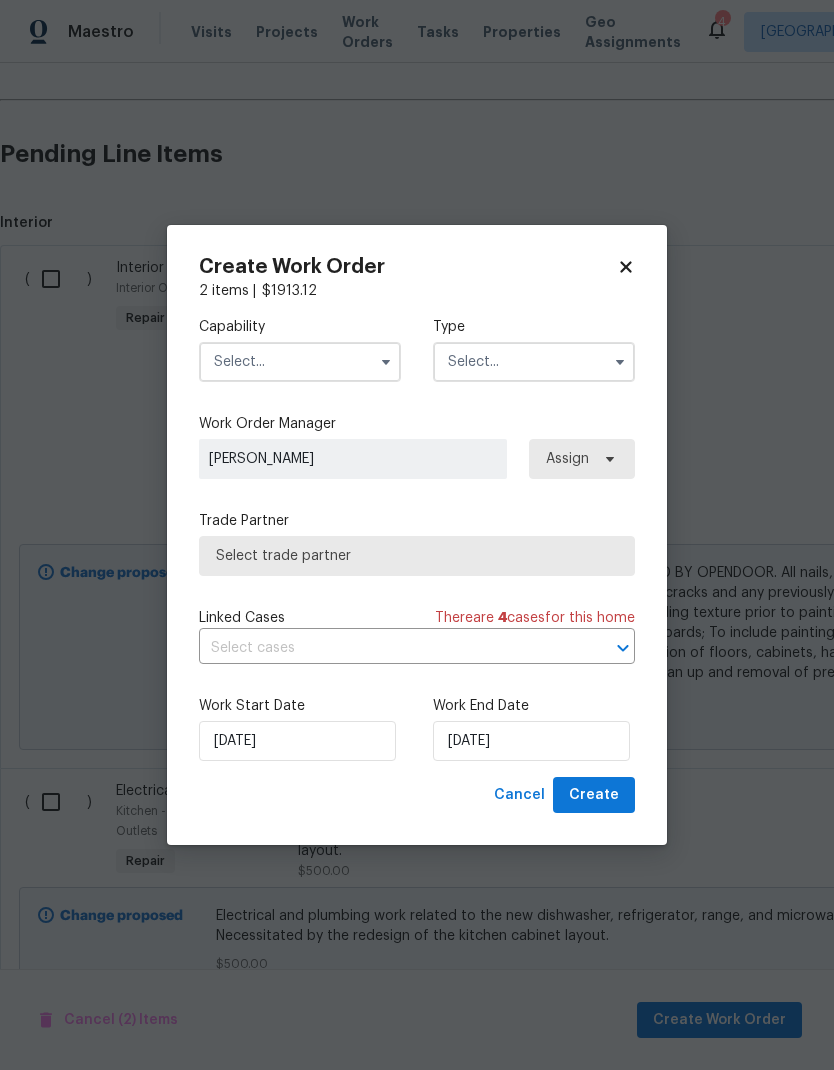 click at bounding box center (300, 362) 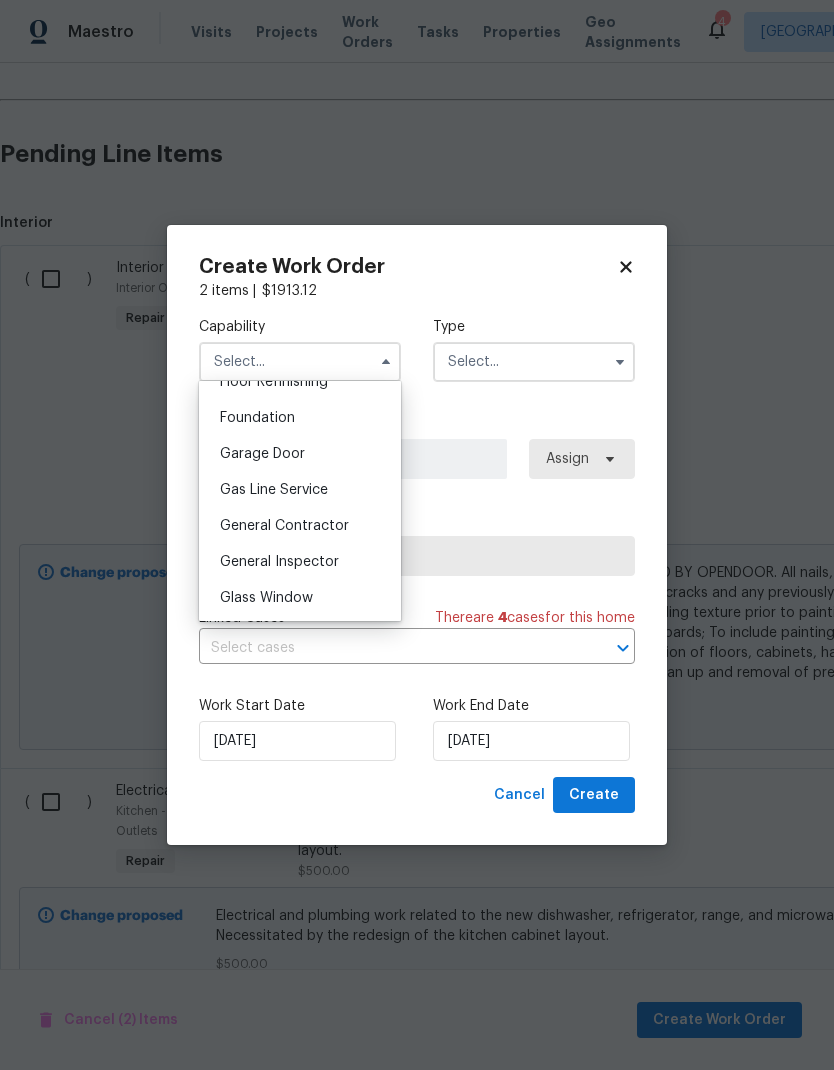 scroll, scrollTop: 840, scrollLeft: 0, axis: vertical 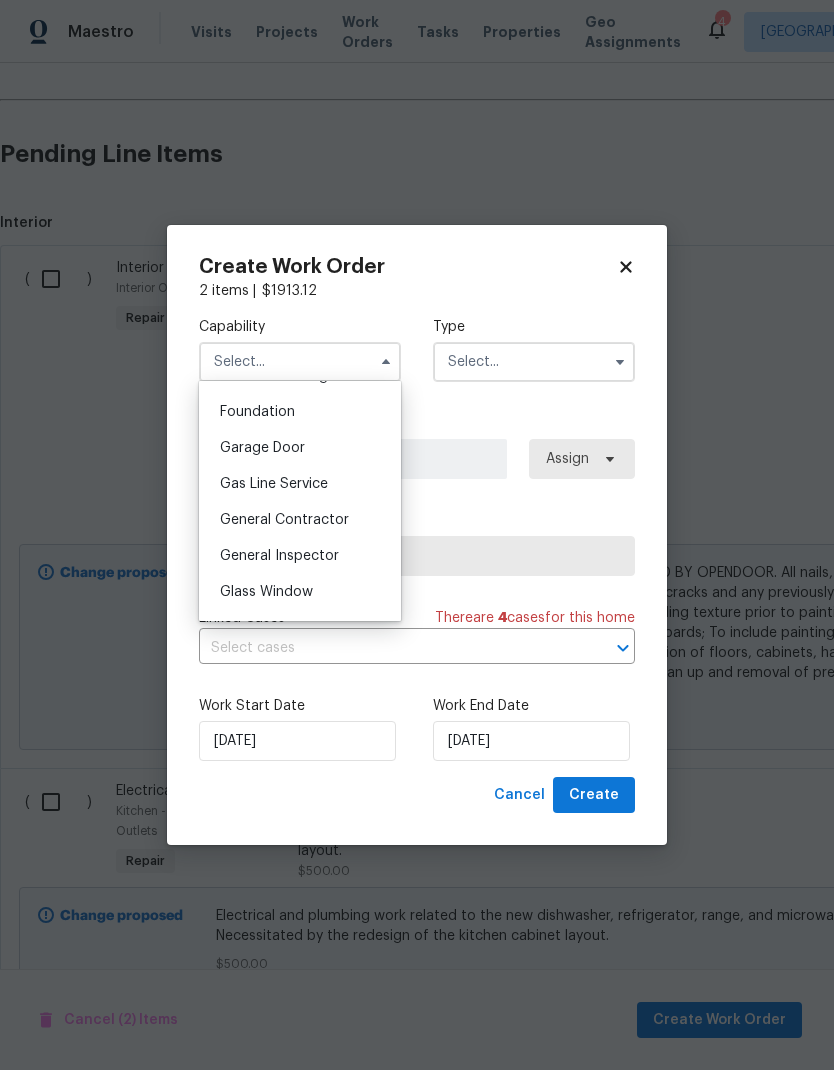 click on "General Contractor" at bounding box center (300, 520) 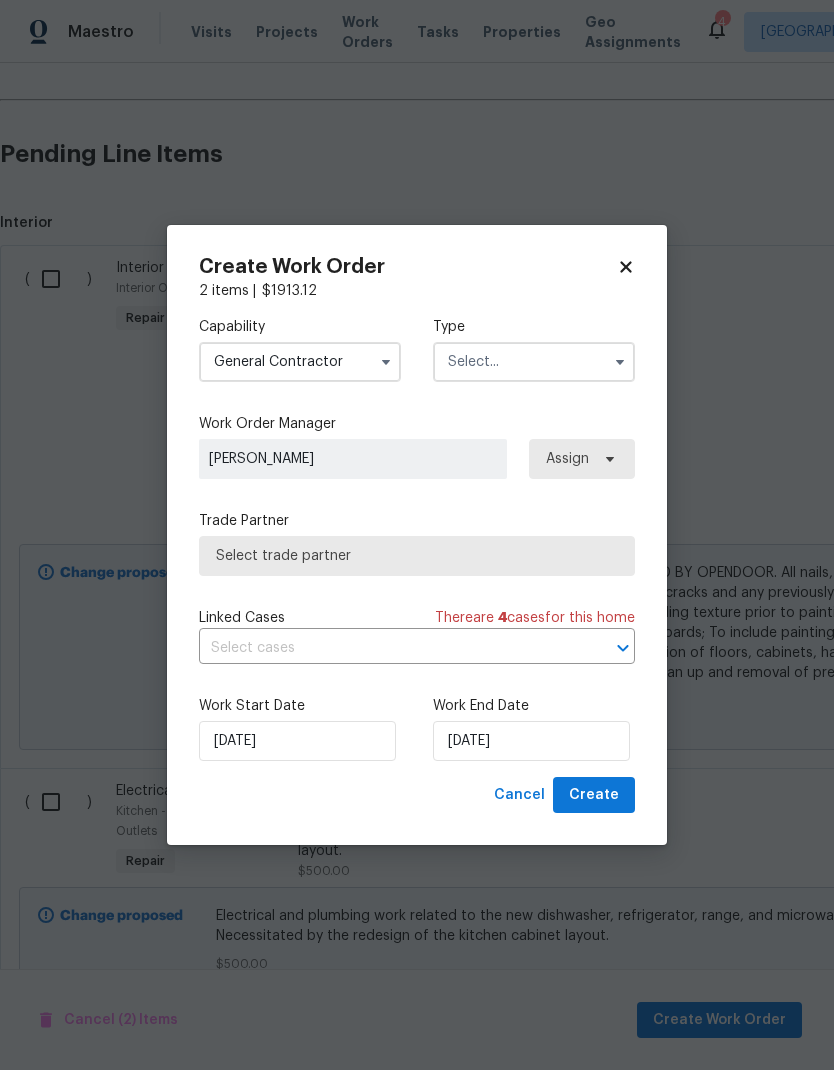 click at bounding box center (534, 362) 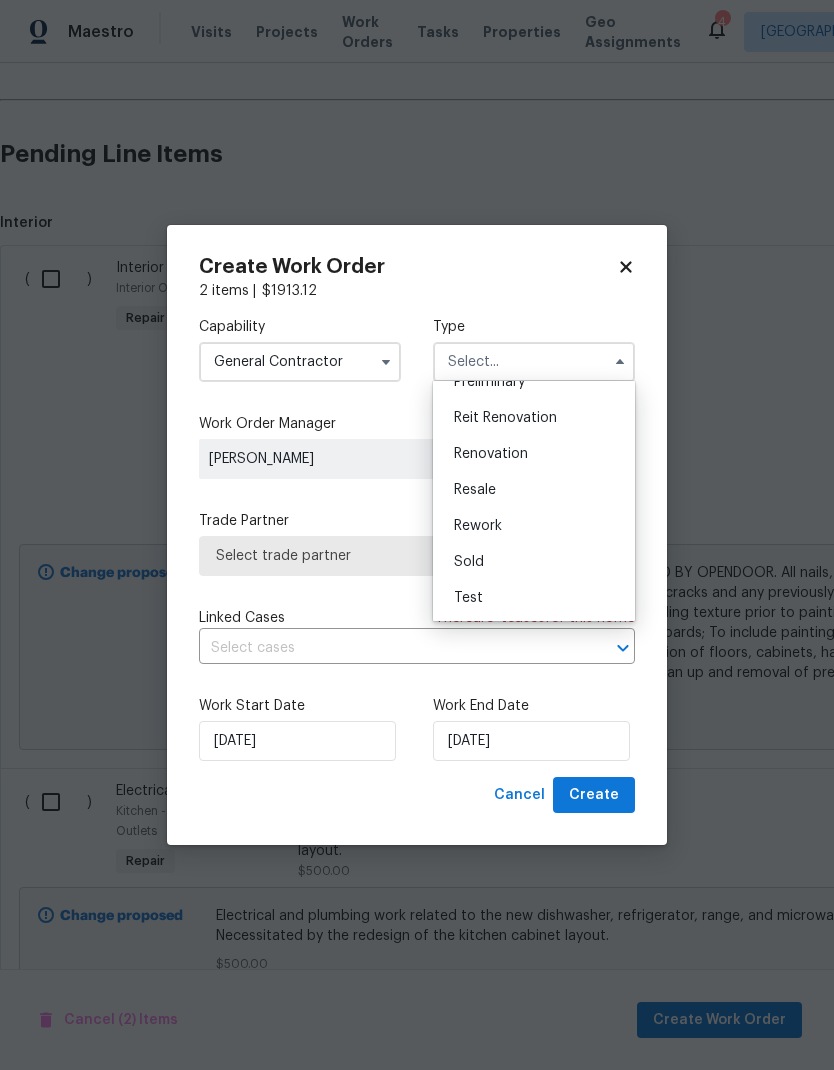 scroll, scrollTop: 454, scrollLeft: 0, axis: vertical 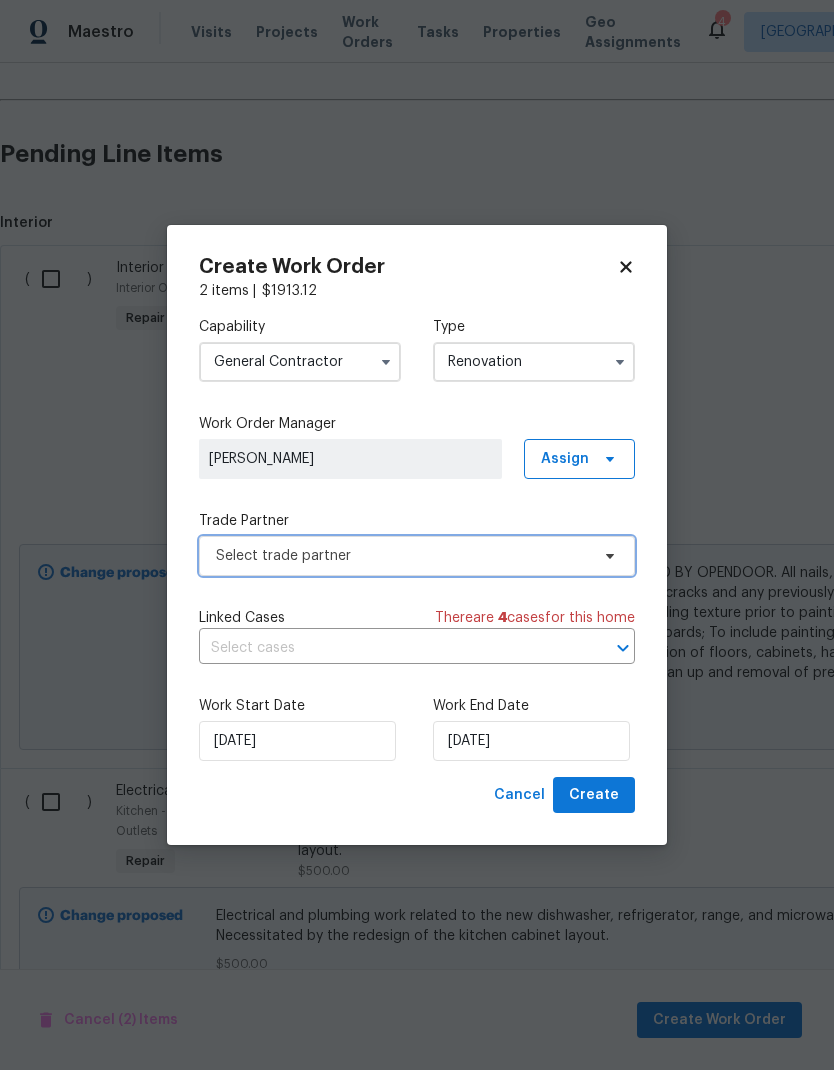 click on "Select trade partner" at bounding box center [417, 556] 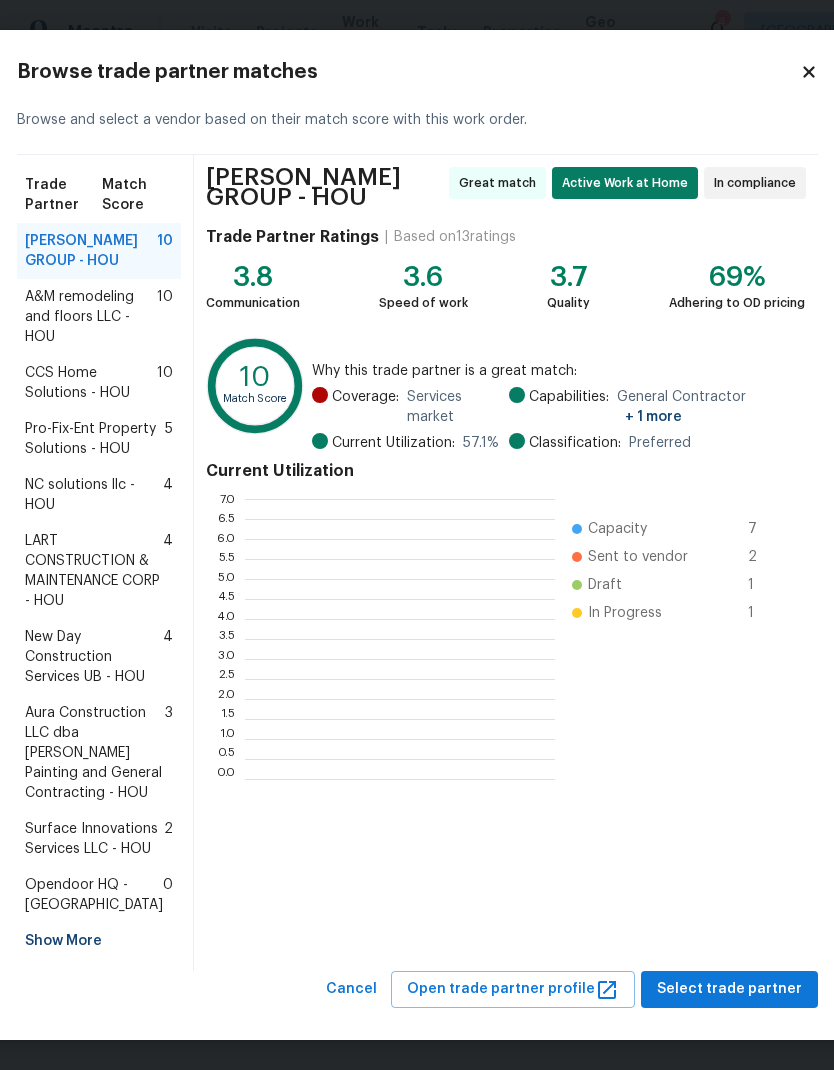 scroll, scrollTop: 280, scrollLeft: 310, axis: both 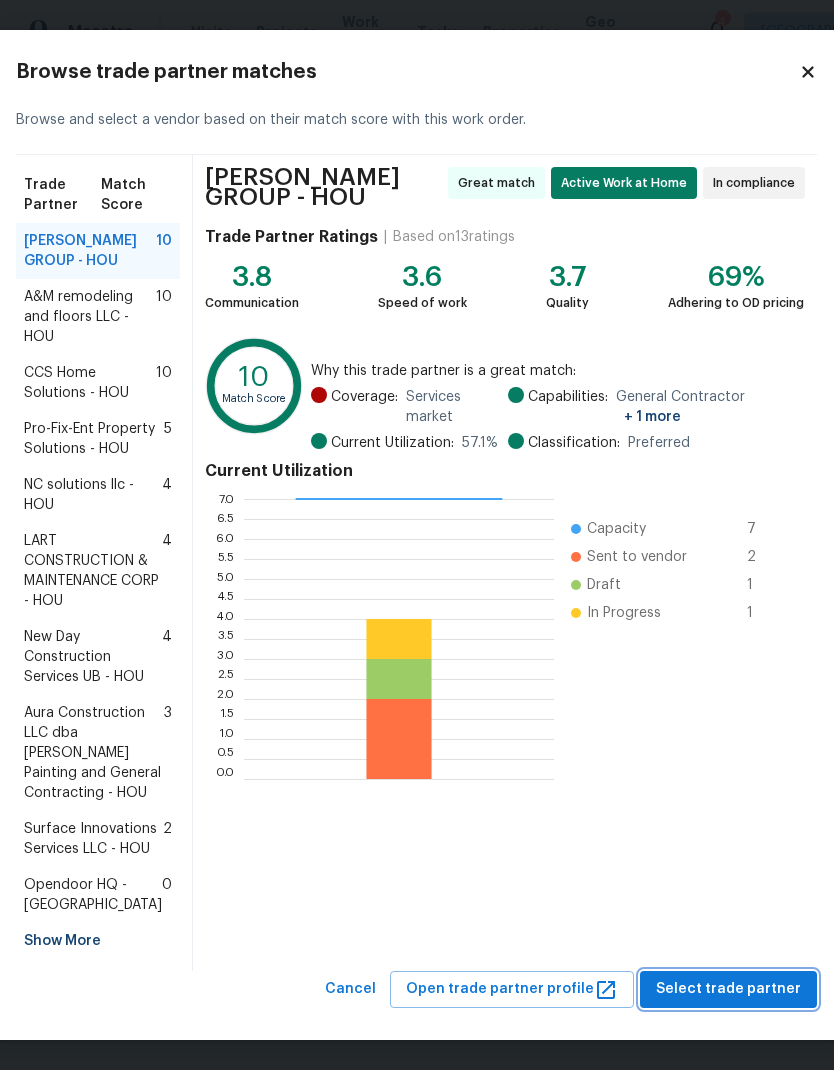 click on "Select trade partner" at bounding box center (728, 989) 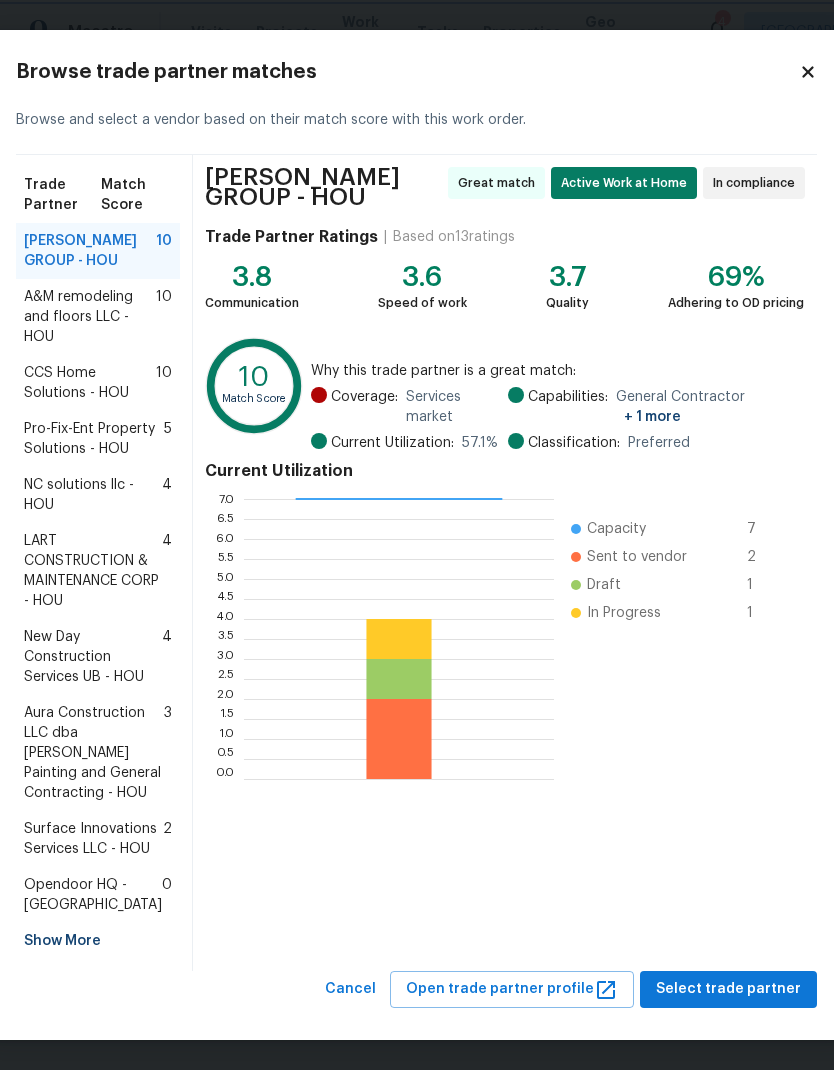 scroll, scrollTop: 199, scrollLeft: 0, axis: vertical 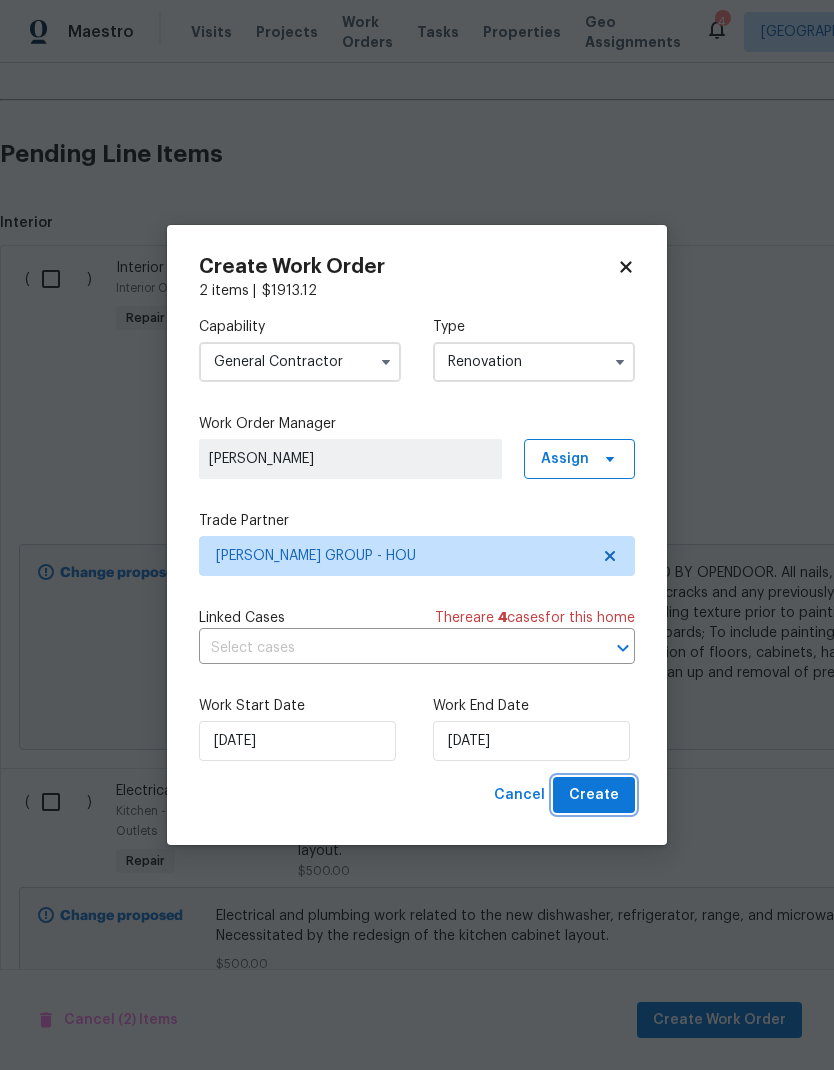 click on "Create" at bounding box center [594, 795] 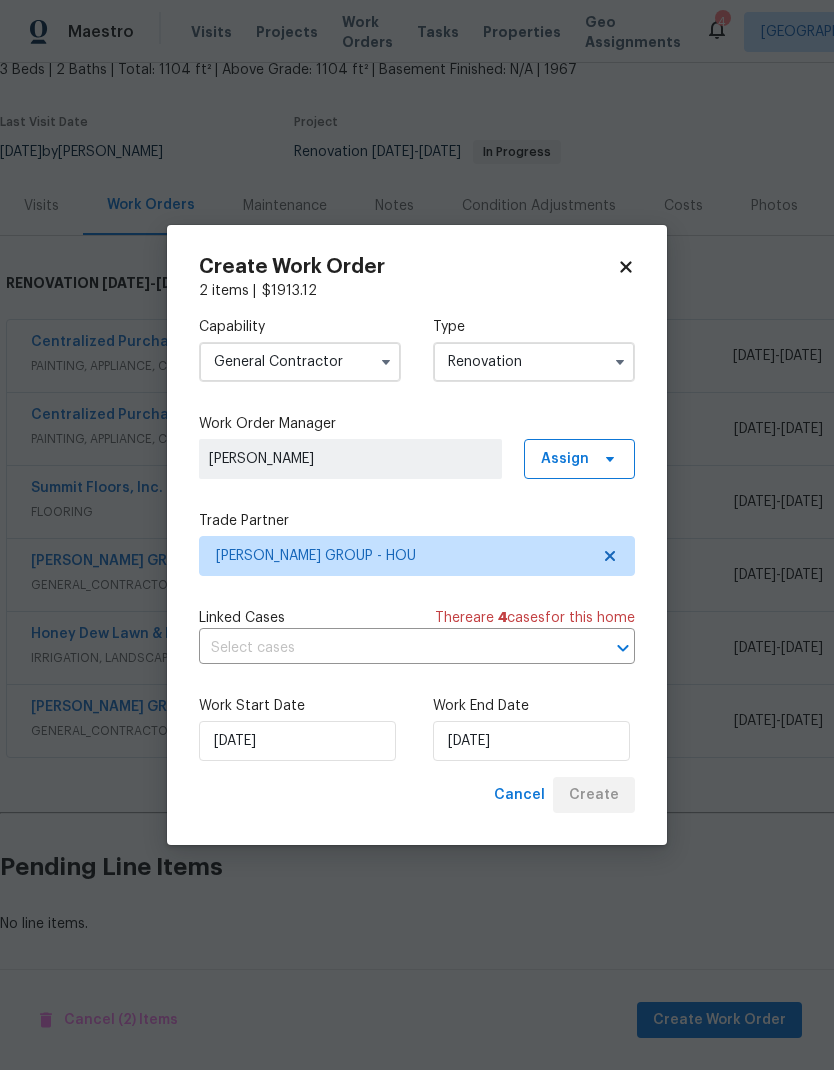 scroll, scrollTop: 46, scrollLeft: 0, axis: vertical 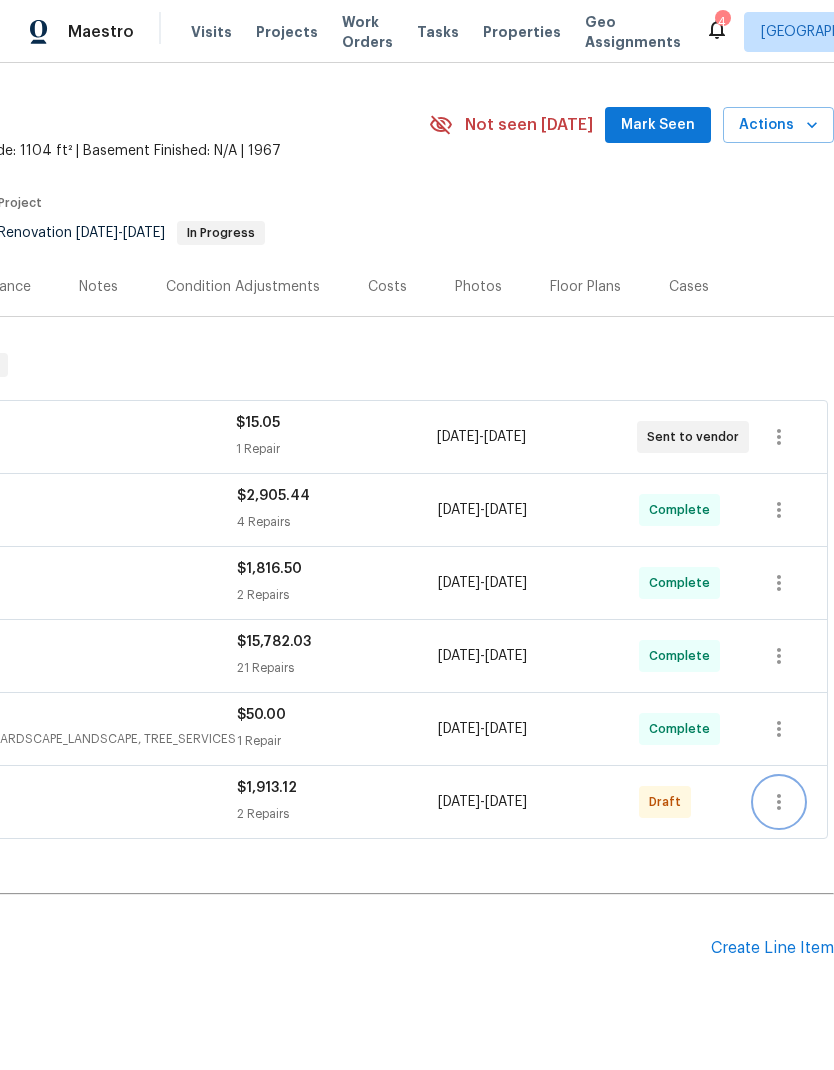 click 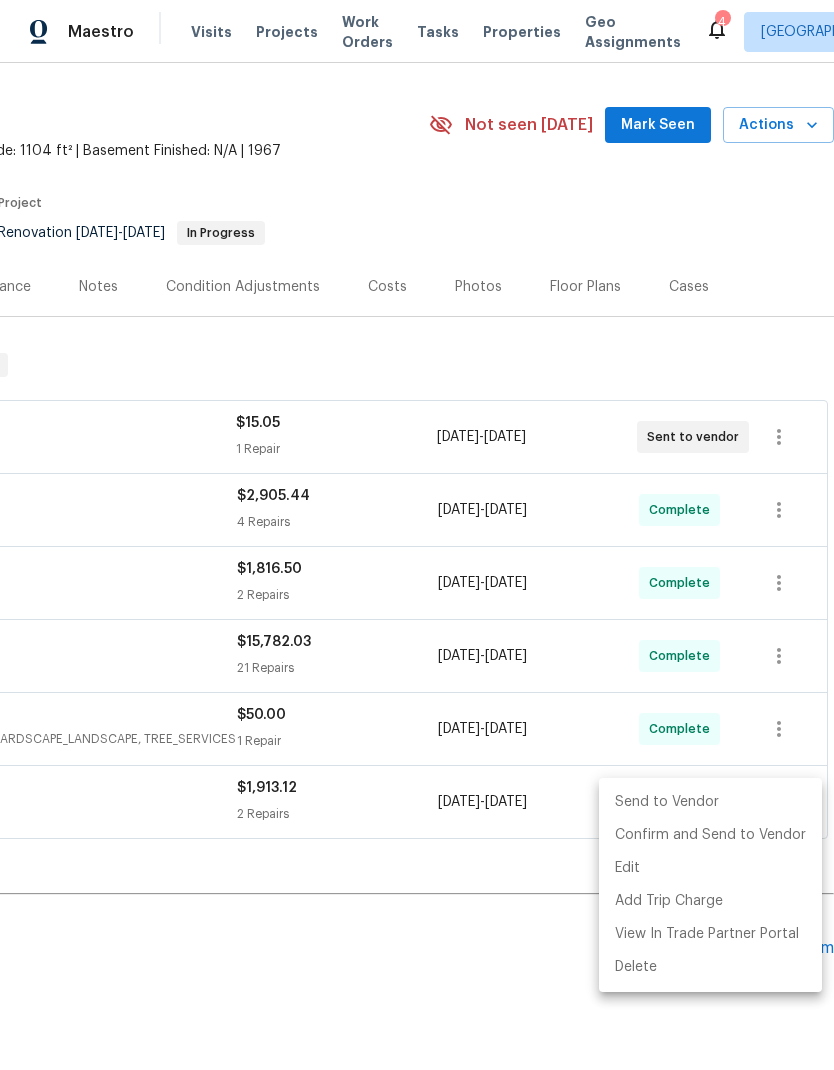 click on "Send to Vendor" at bounding box center (710, 802) 